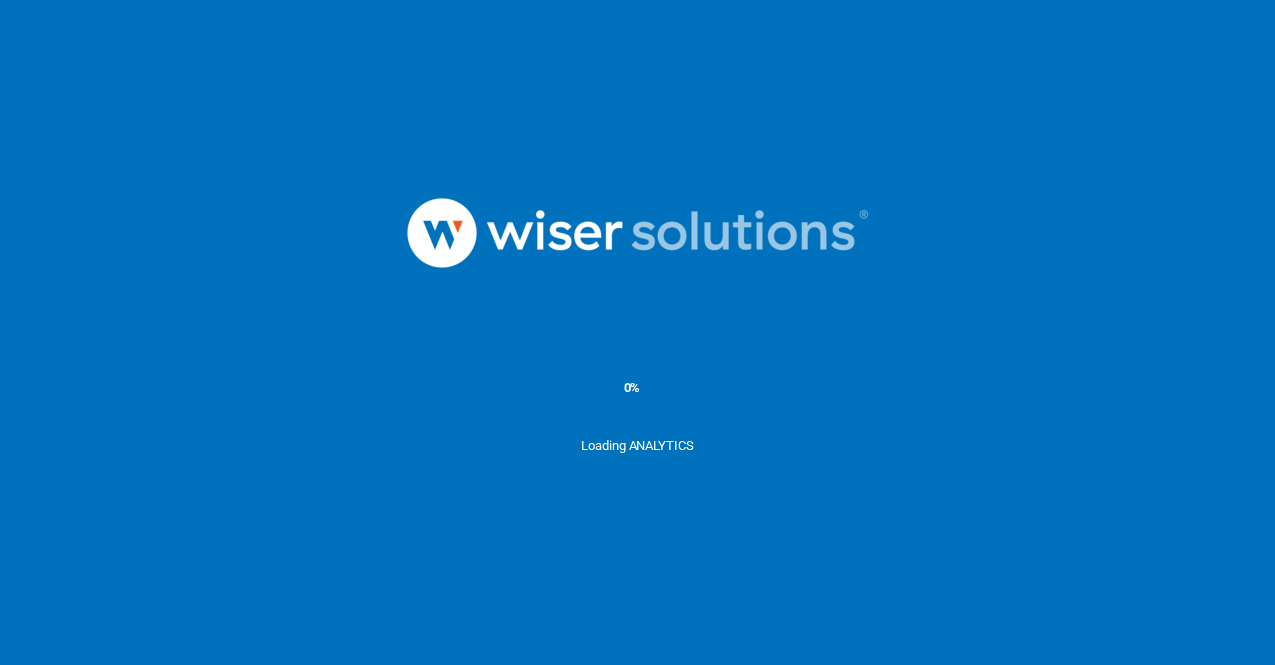 scroll, scrollTop: 0, scrollLeft: 0, axis: both 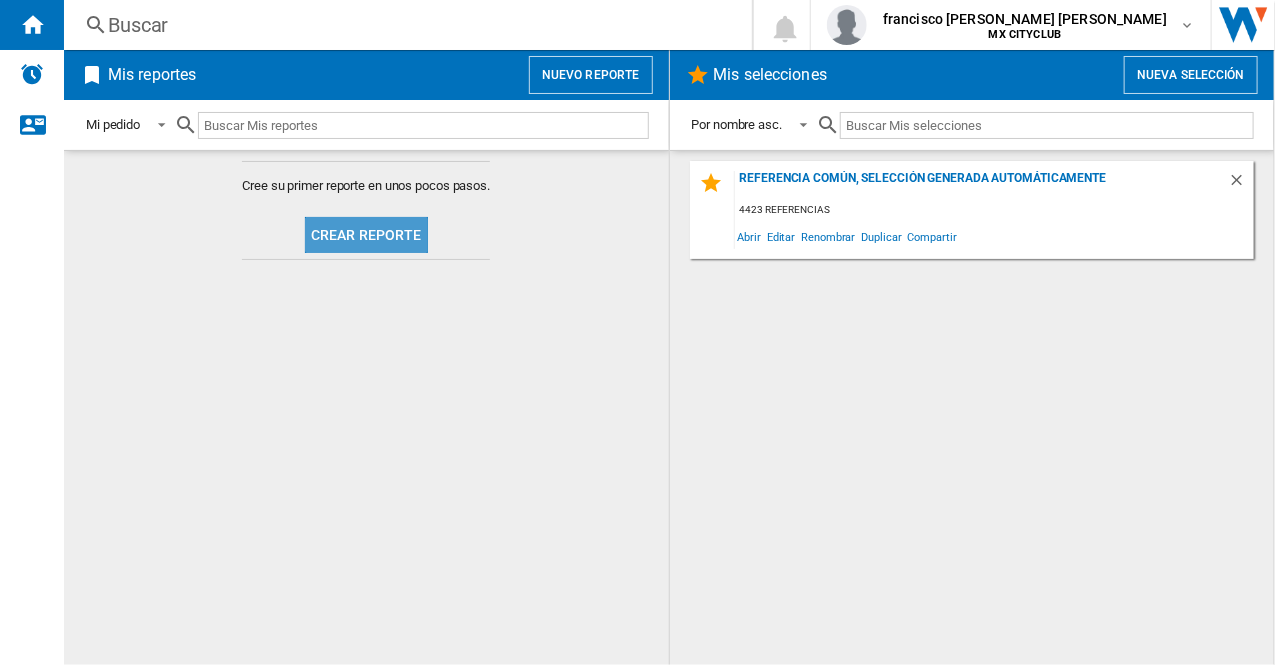 click on "Crear reporte" 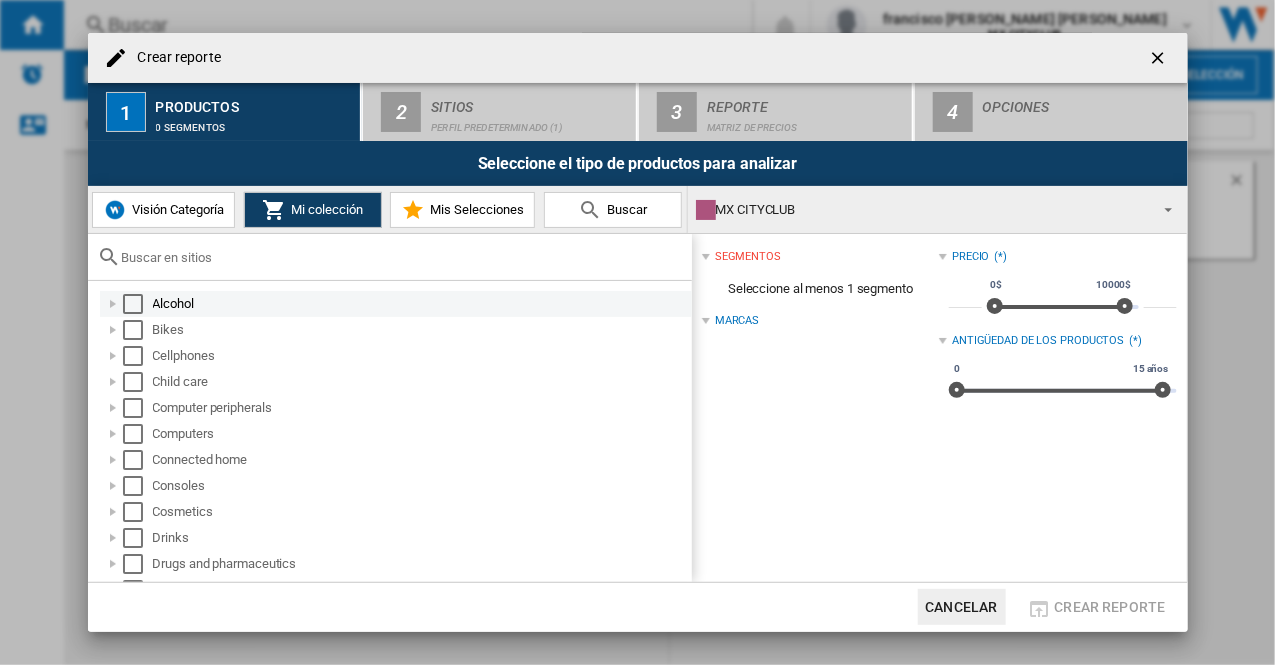 click at bounding box center [133, 304] 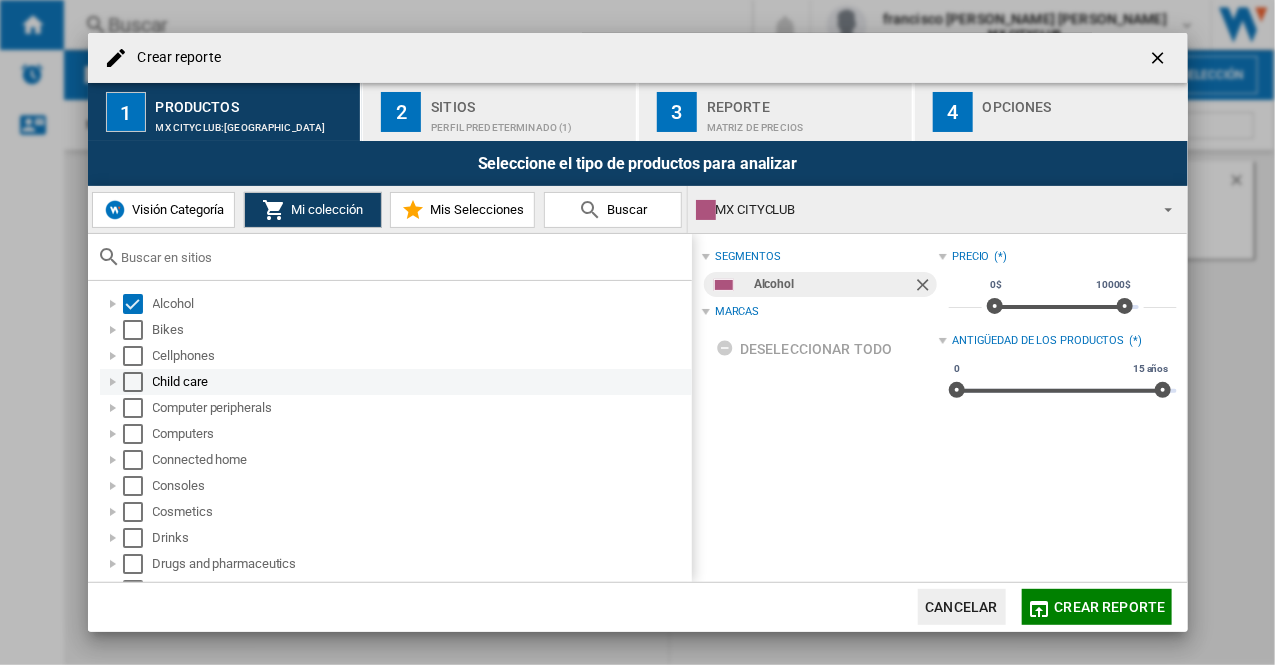 drag, startPoint x: 130, startPoint y: 331, endPoint x: 146, endPoint y: 369, distance: 41.231056 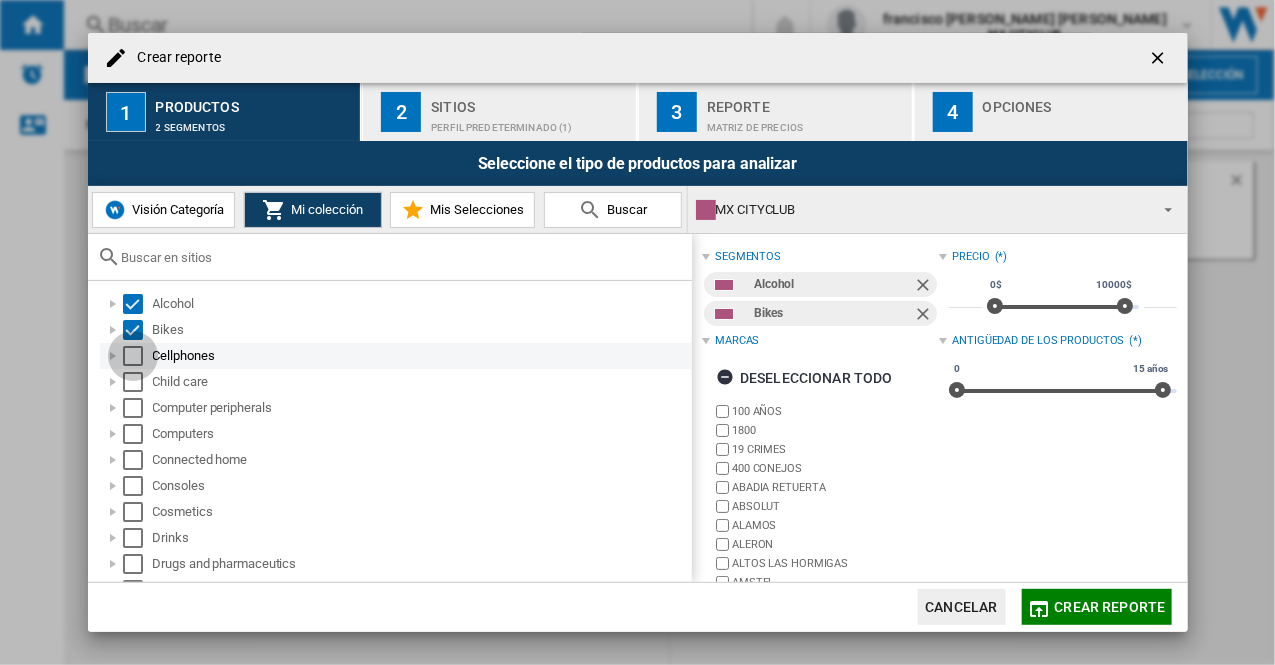 click at bounding box center [133, 356] 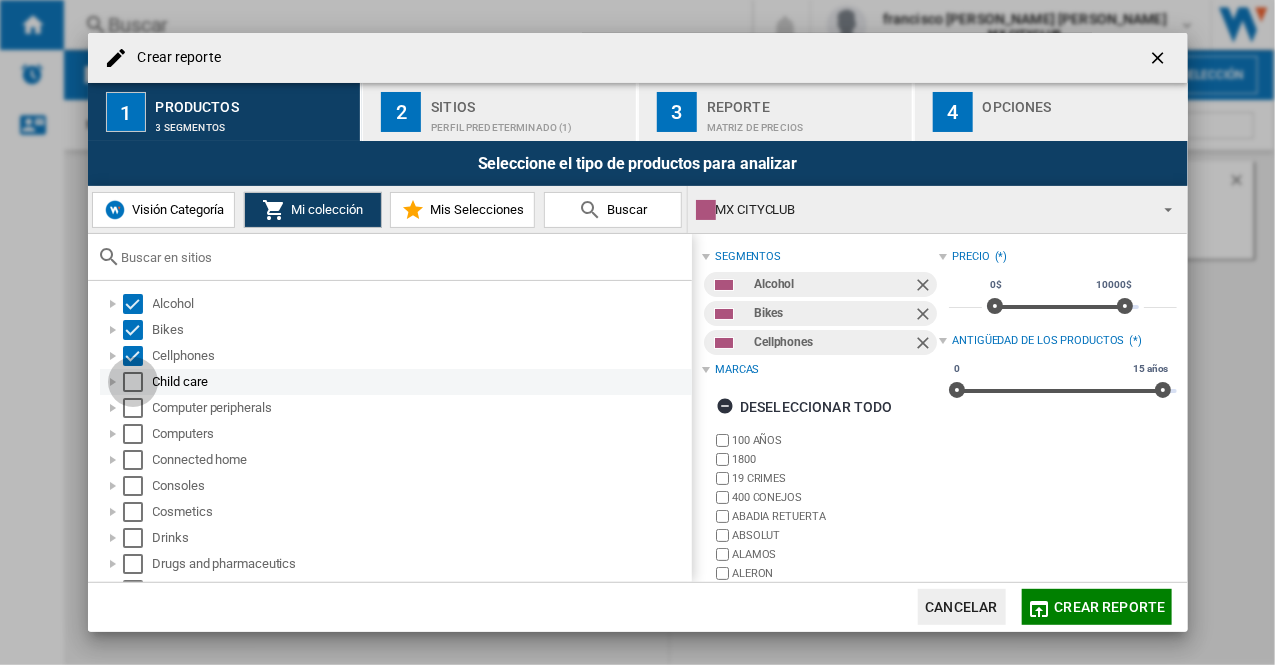click at bounding box center (133, 382) 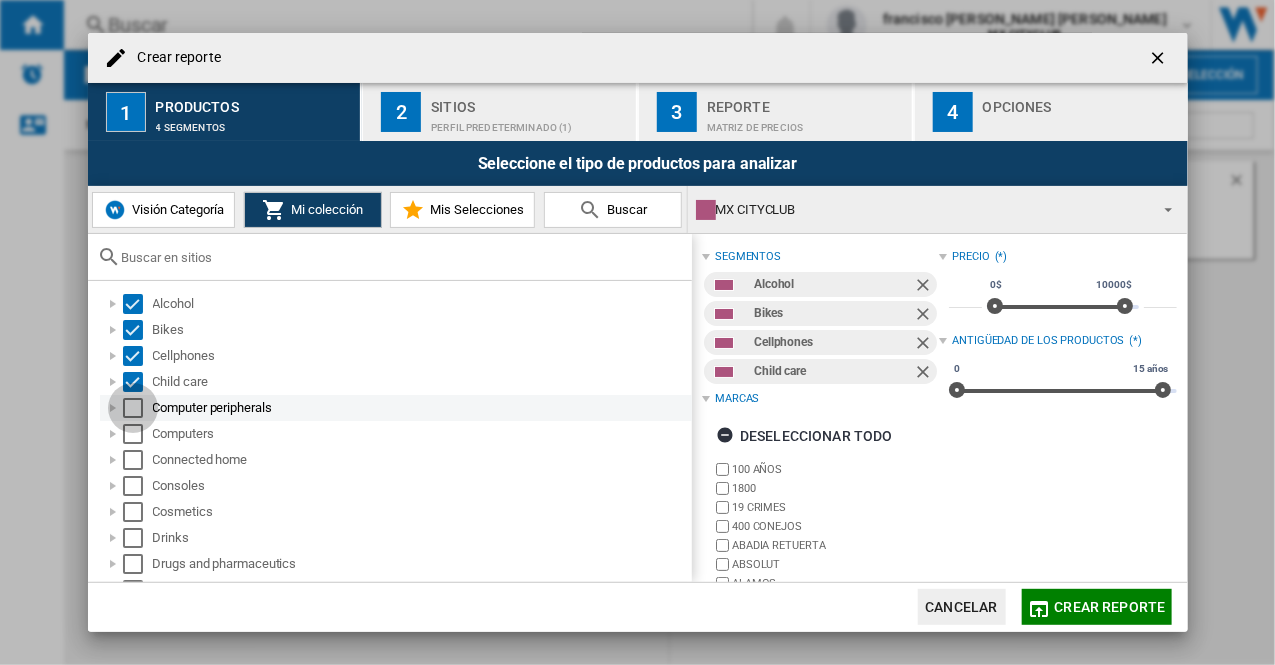 click at bounding box center [133, 408] 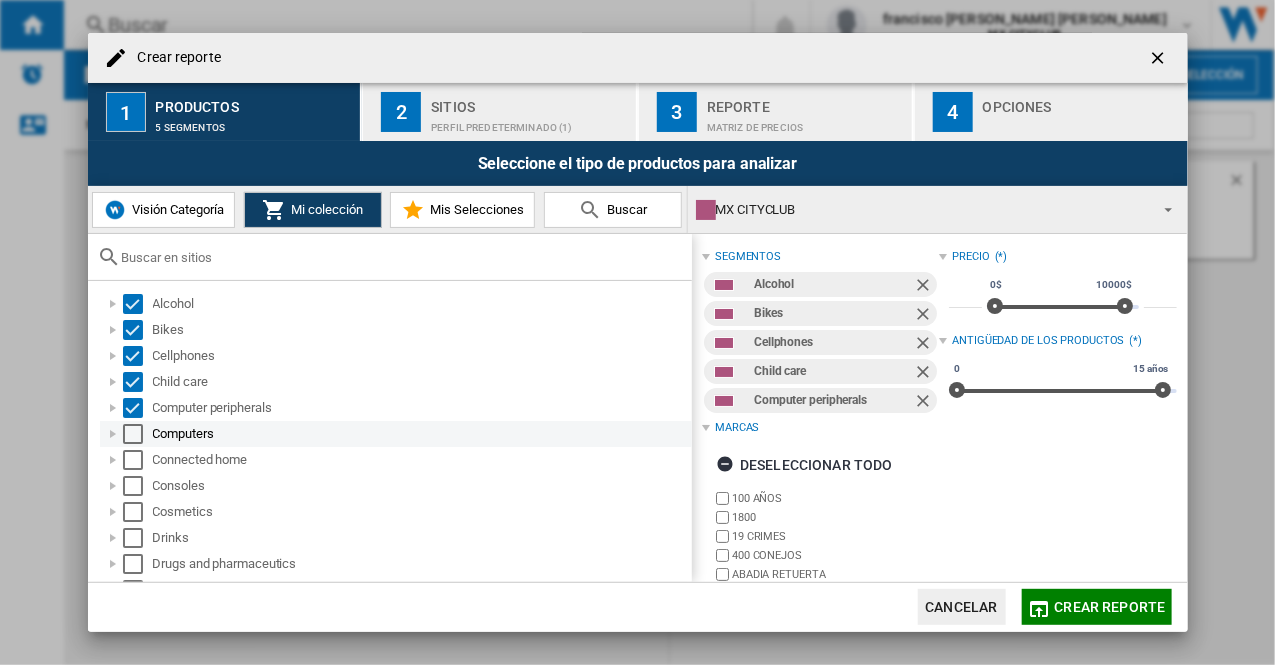 click at bounding box center [133, 434] 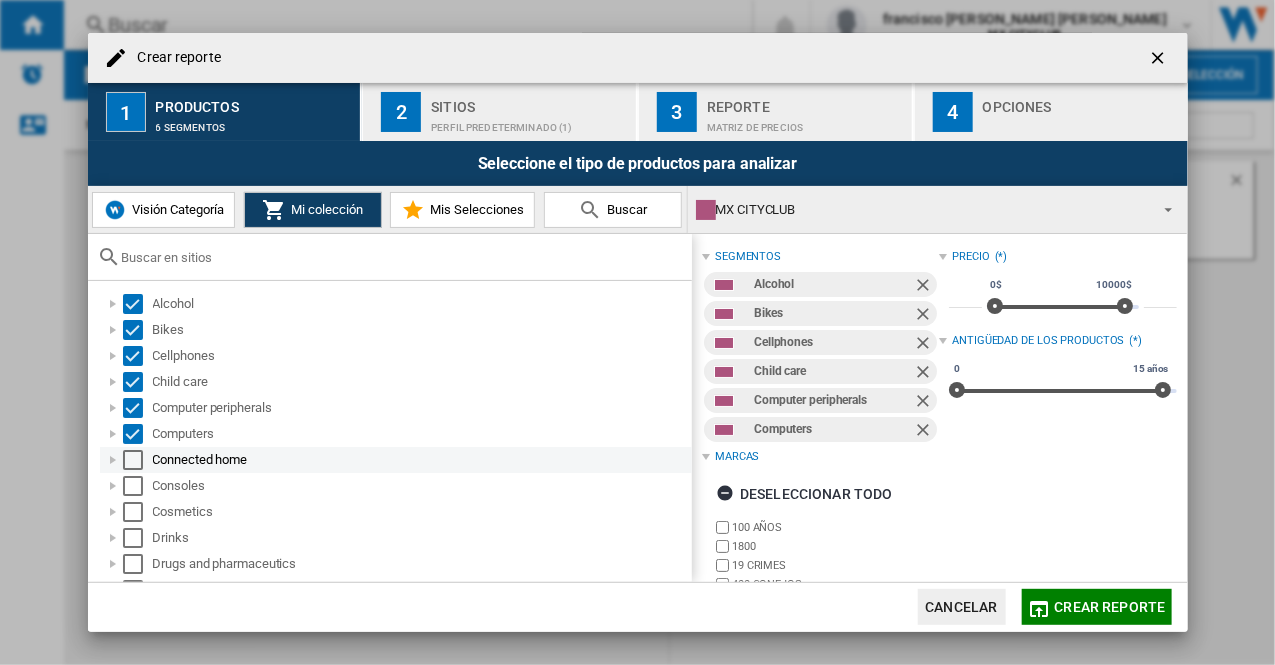 click at bounding box center [133, 460] 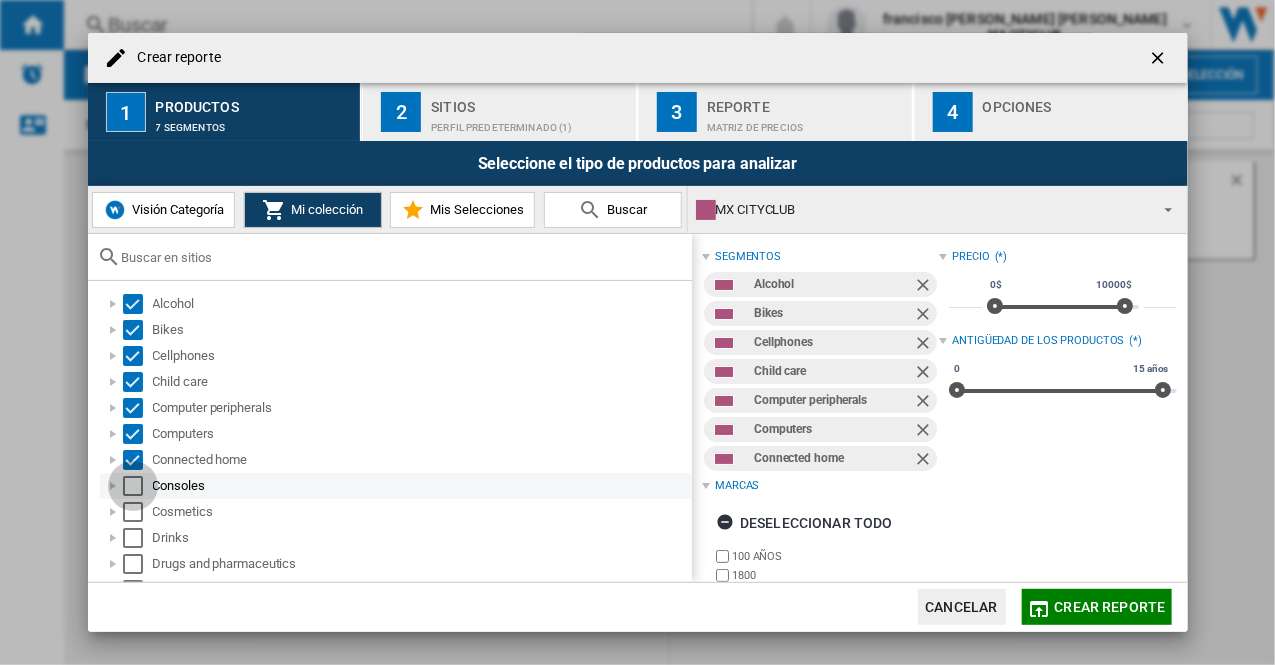 click at bounding box center (133, 486) 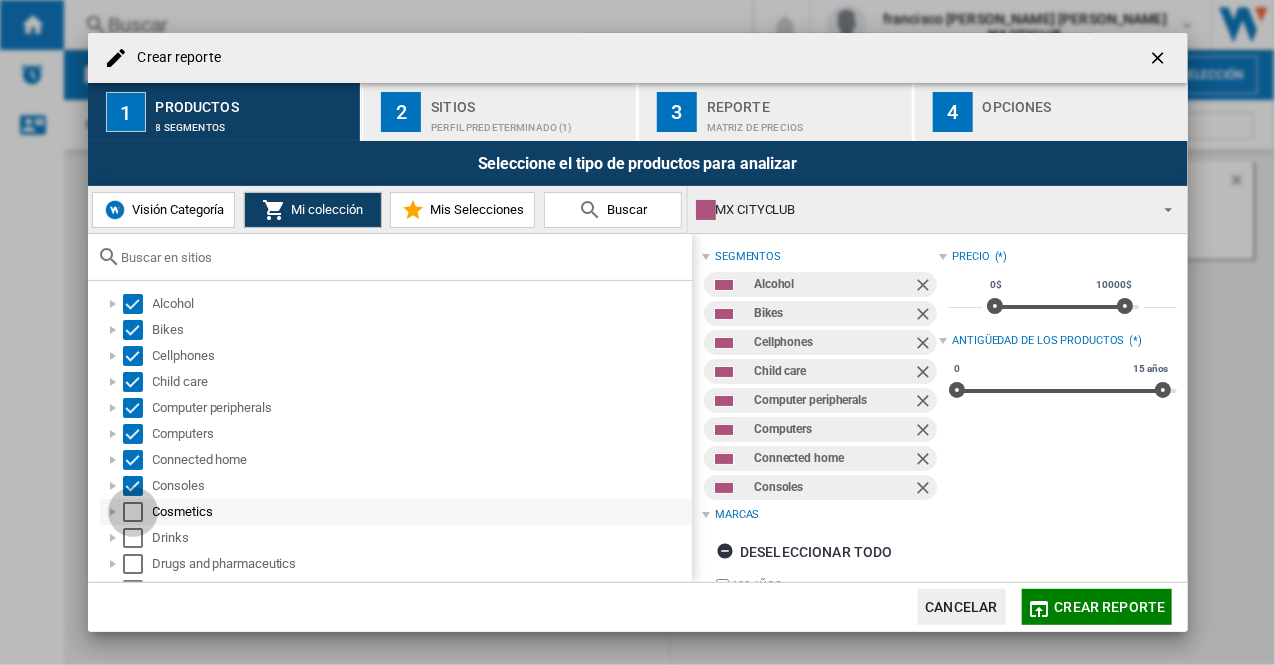 click at bounding box center (133, 512) 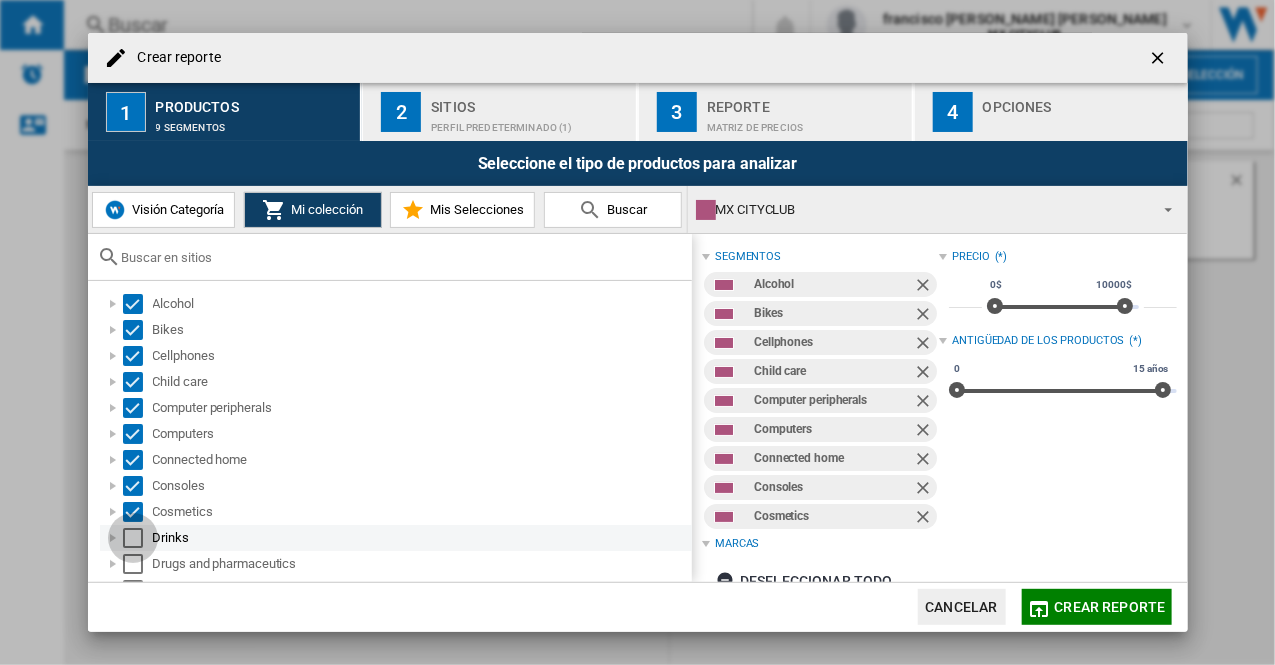 click at bounding box center (133, 538) 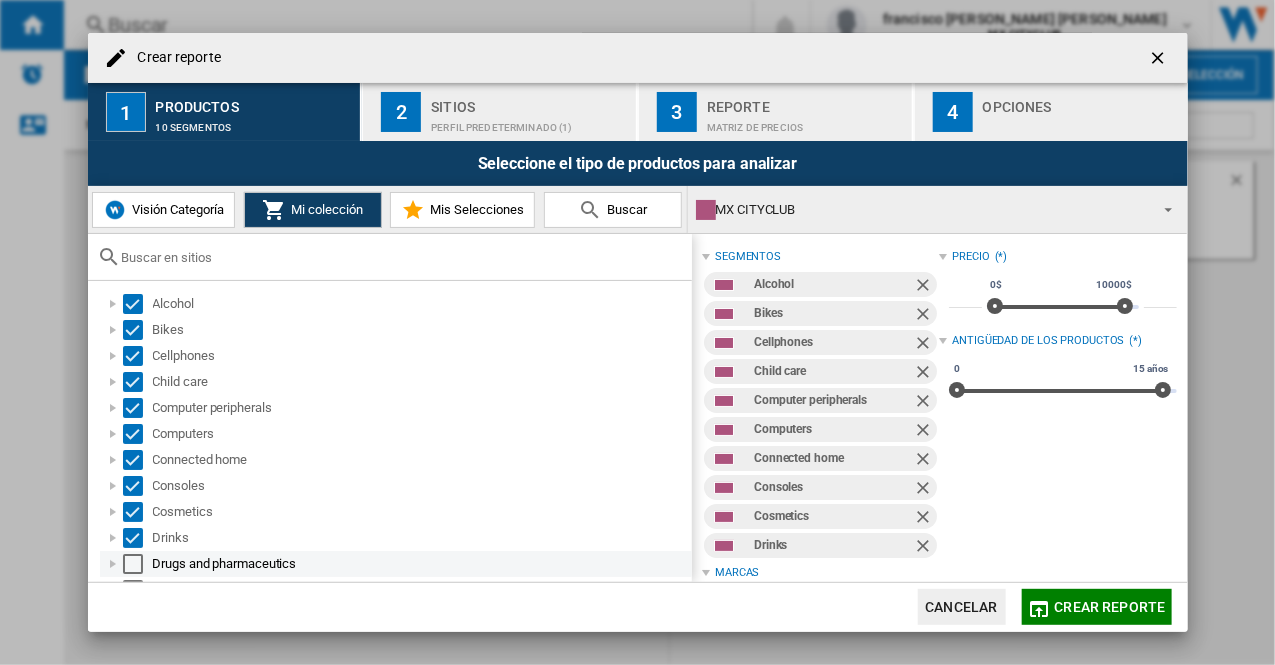 click at bounding box center (133, 564) 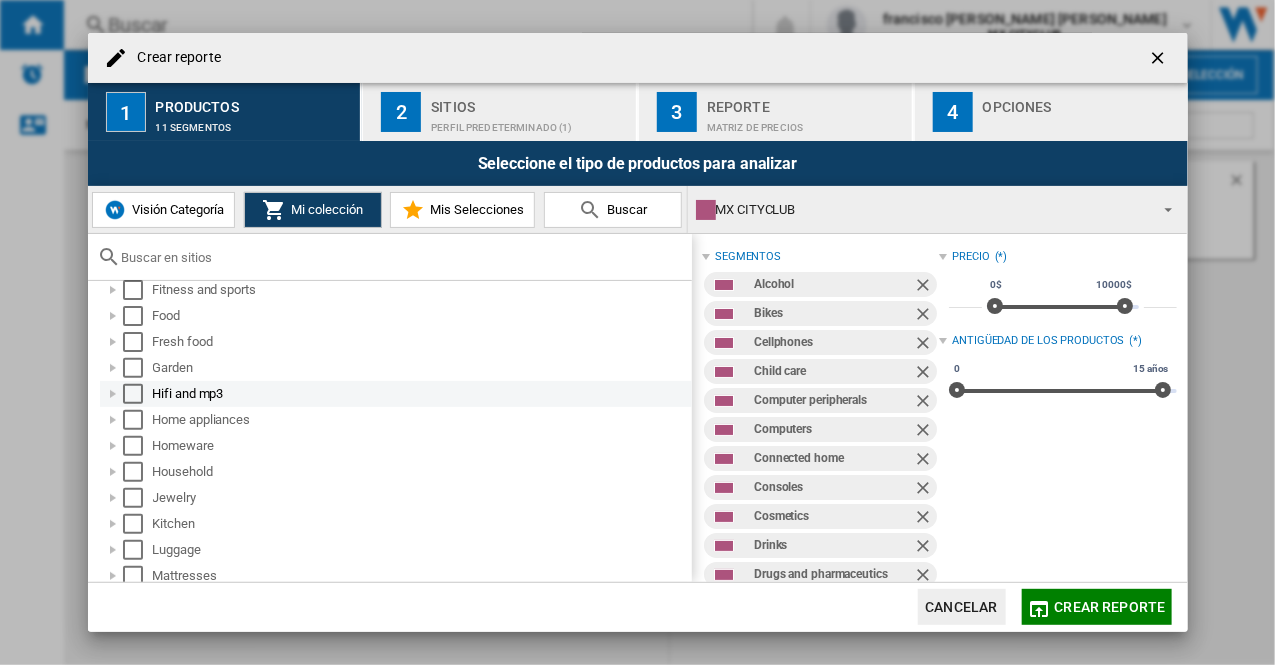 scroll, scrollTop: 200, scrollLeft: 0, axis: vertical 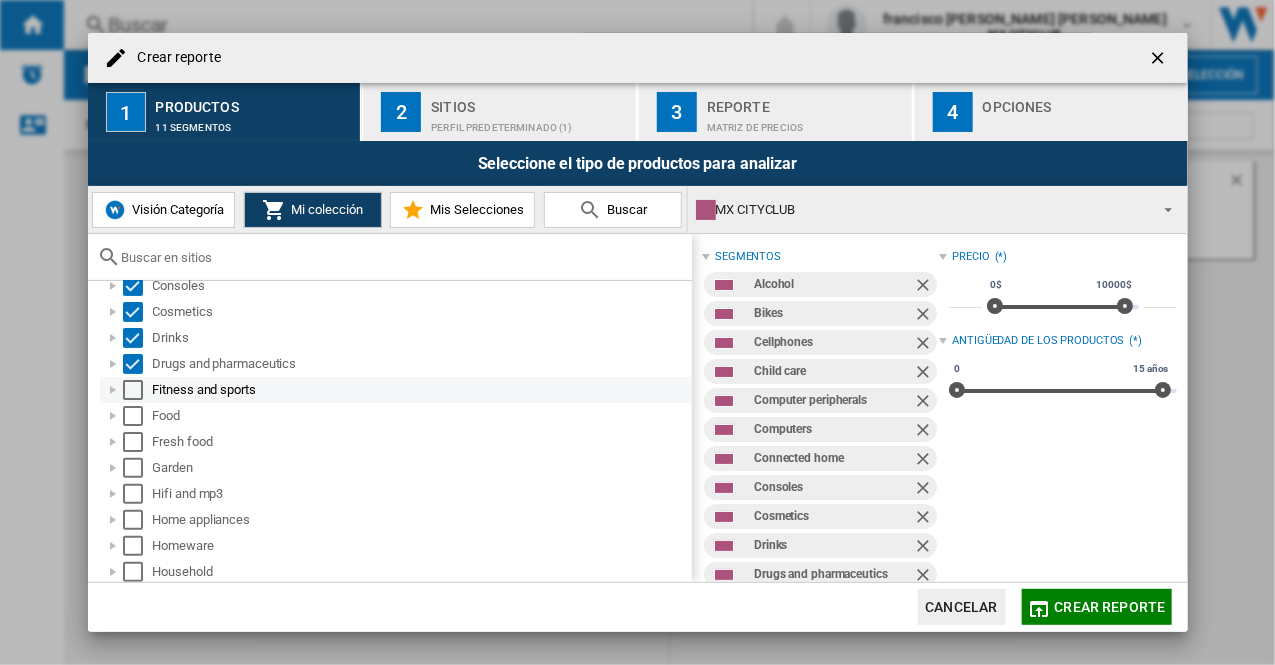 click at bounding box center [133, 390] 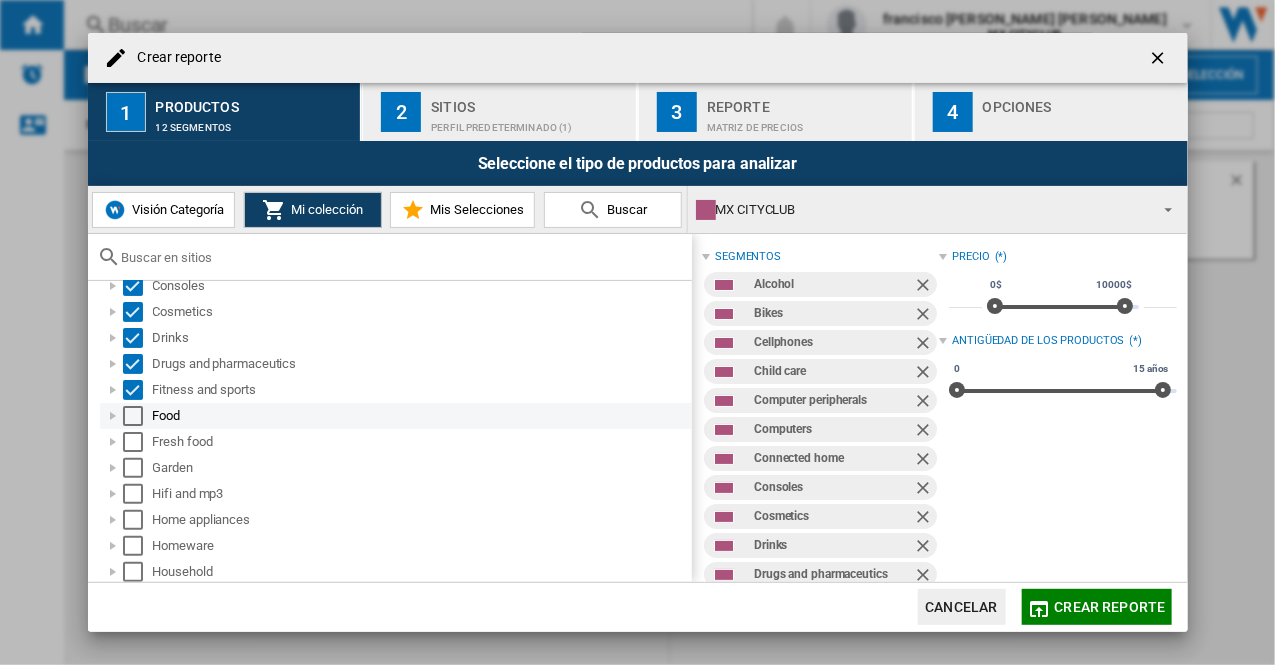 click at bounding box center [133, 416] 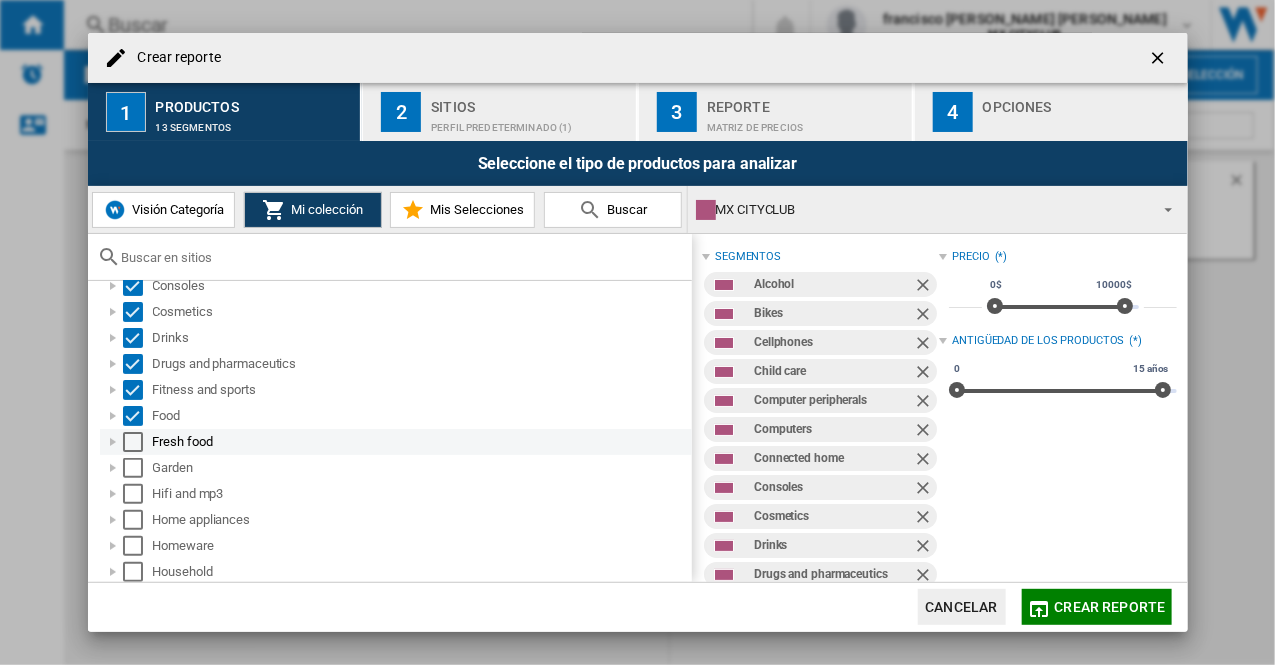 click at bounding box center [133, 442] 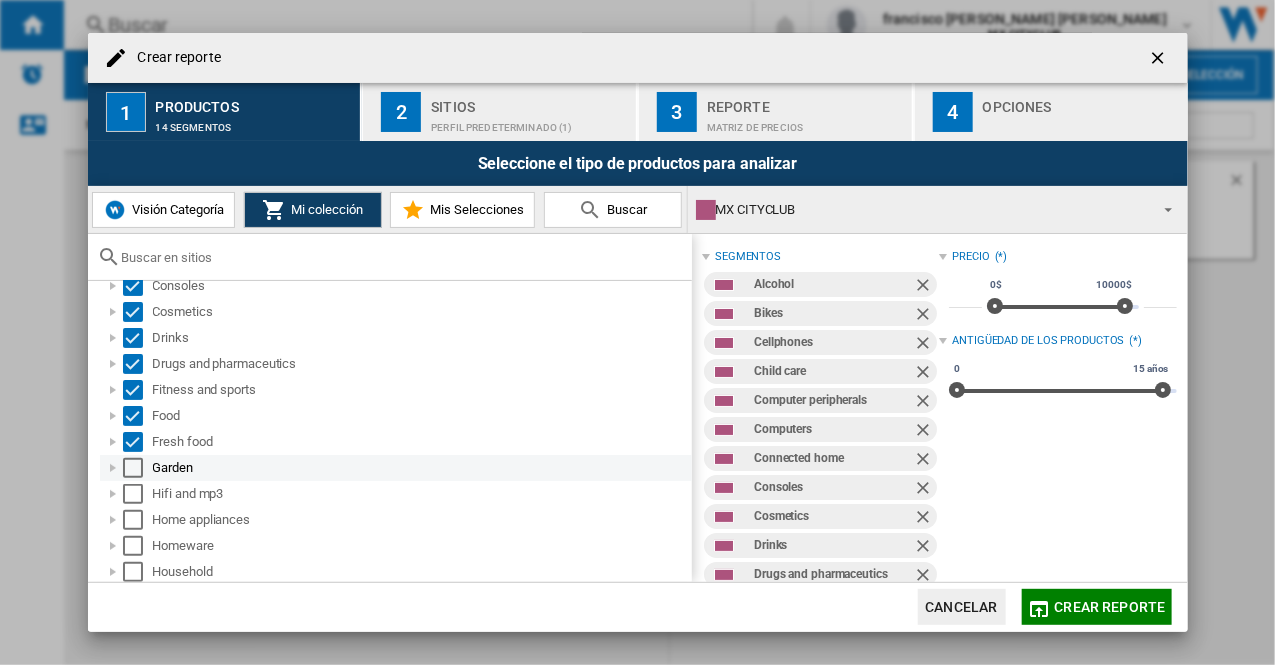 click at bounding box center [133, 468] 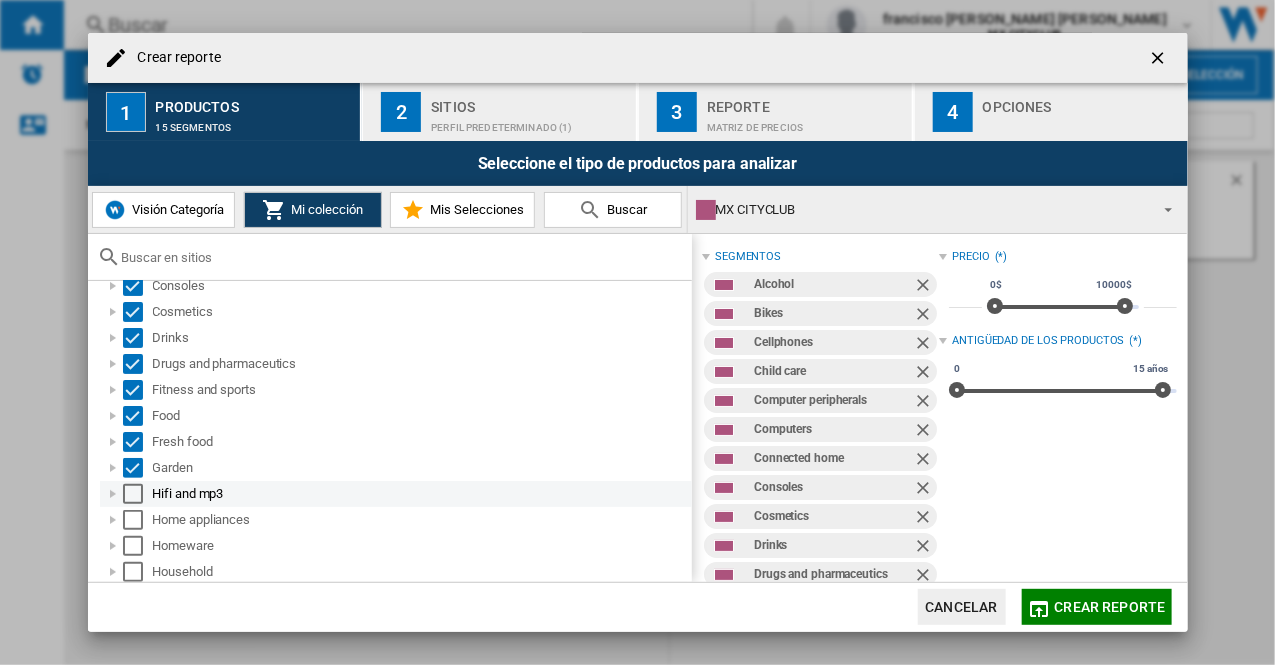 click at bounding box center [133, 494] 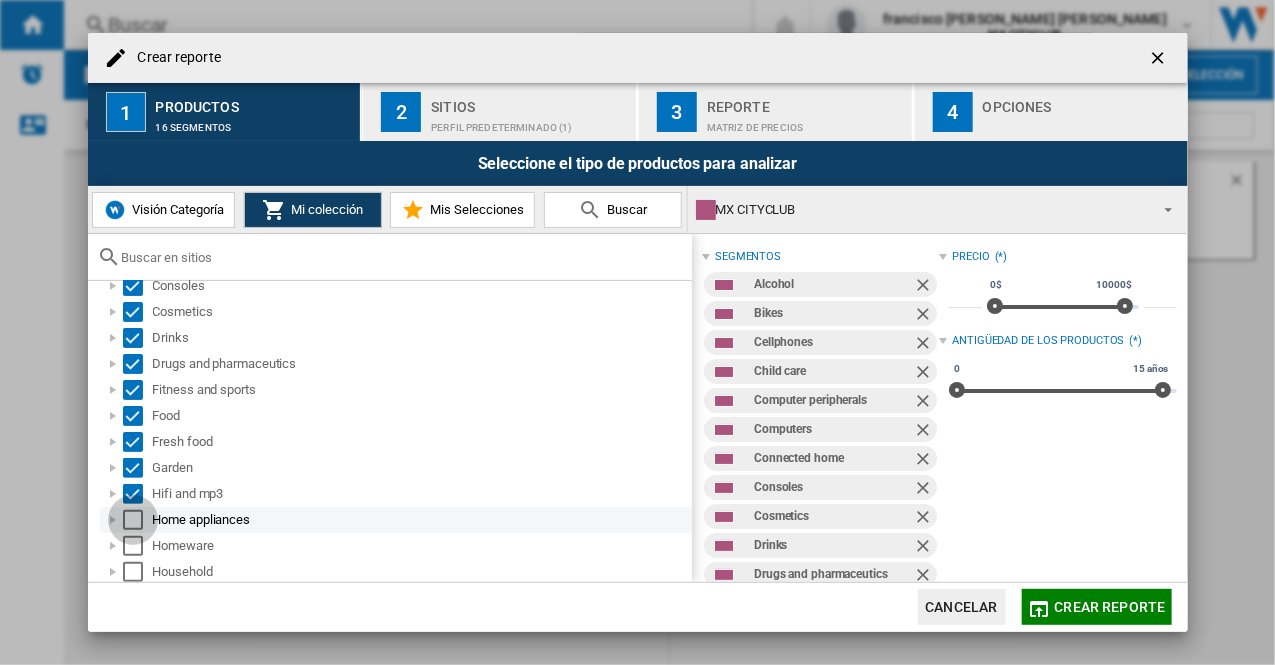 click at bounding box center (133, 520) 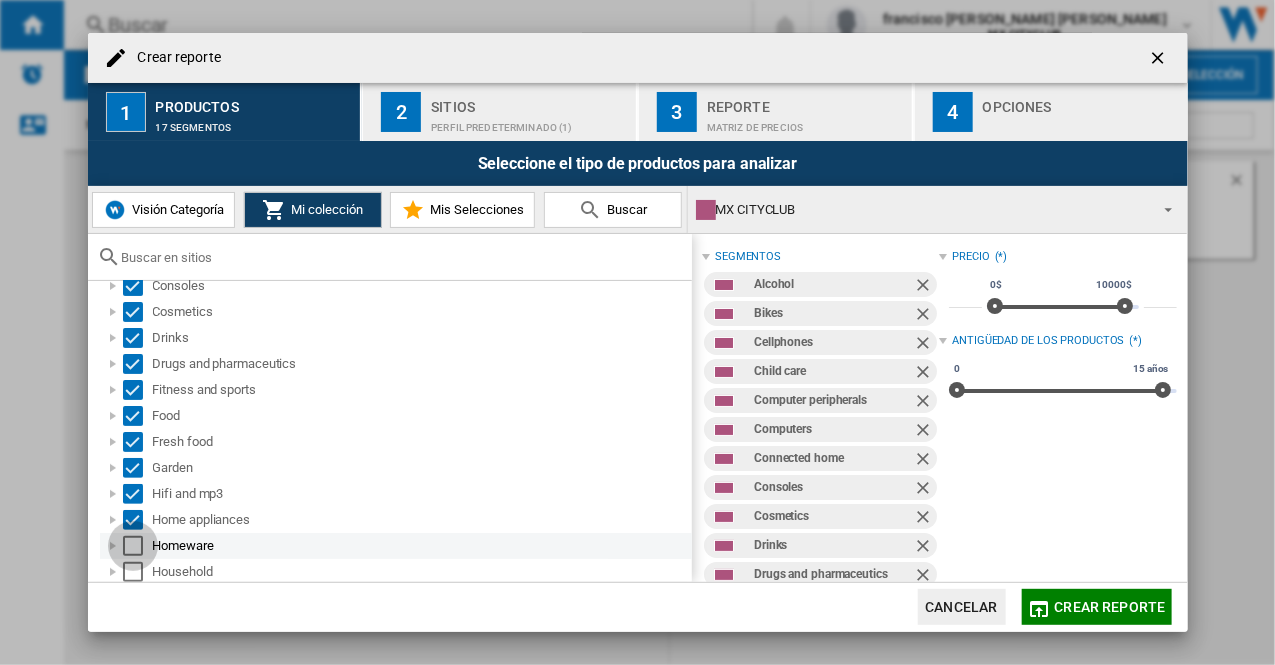 click at bounding box center (133, 546) 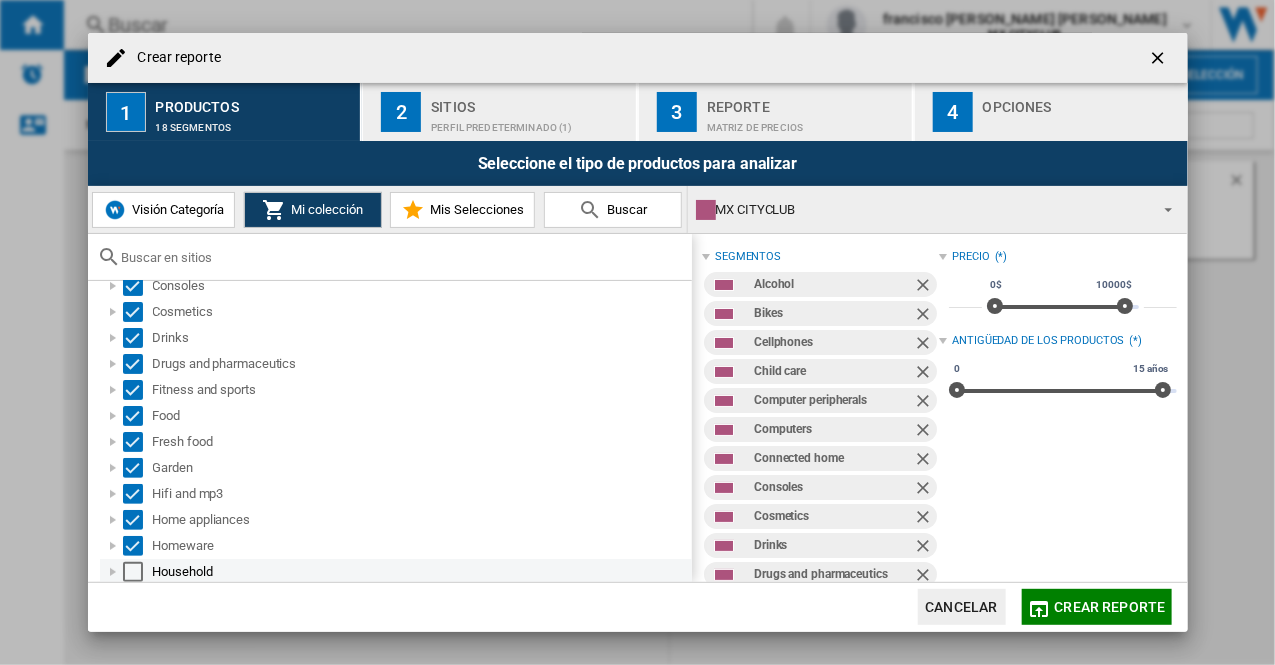 click at bounding box center (133, 572) 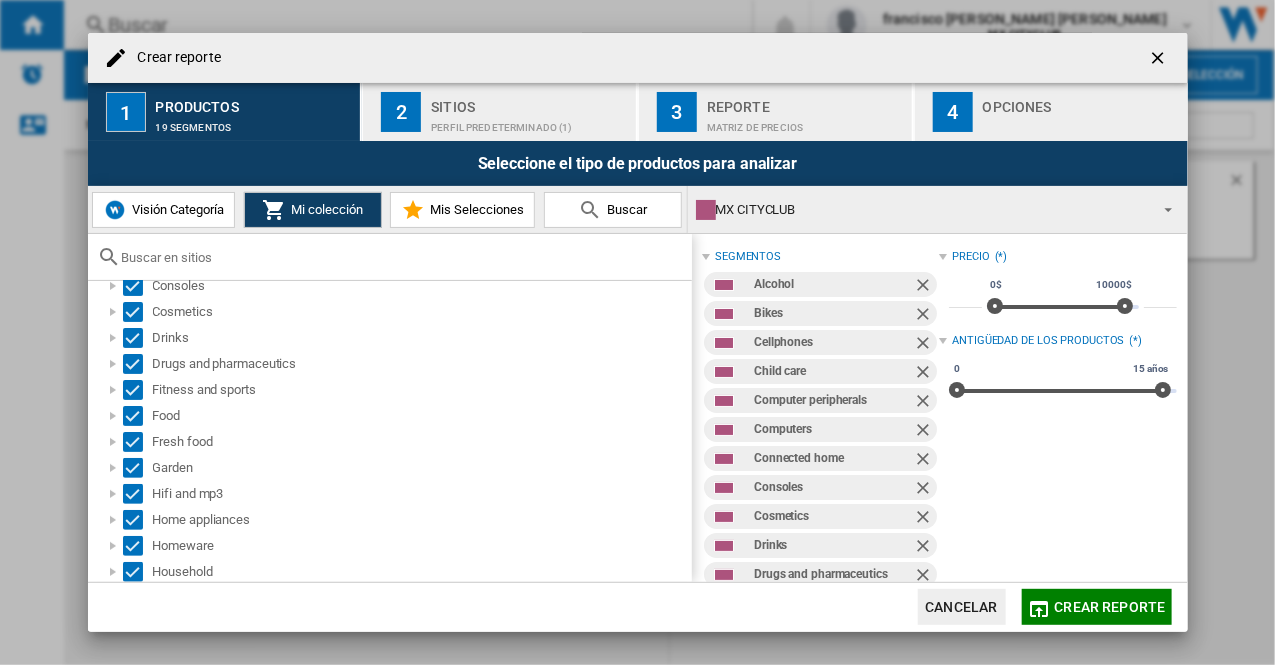 scroll, scrollTop: 400, scrollLeft: 0, axis: vertical 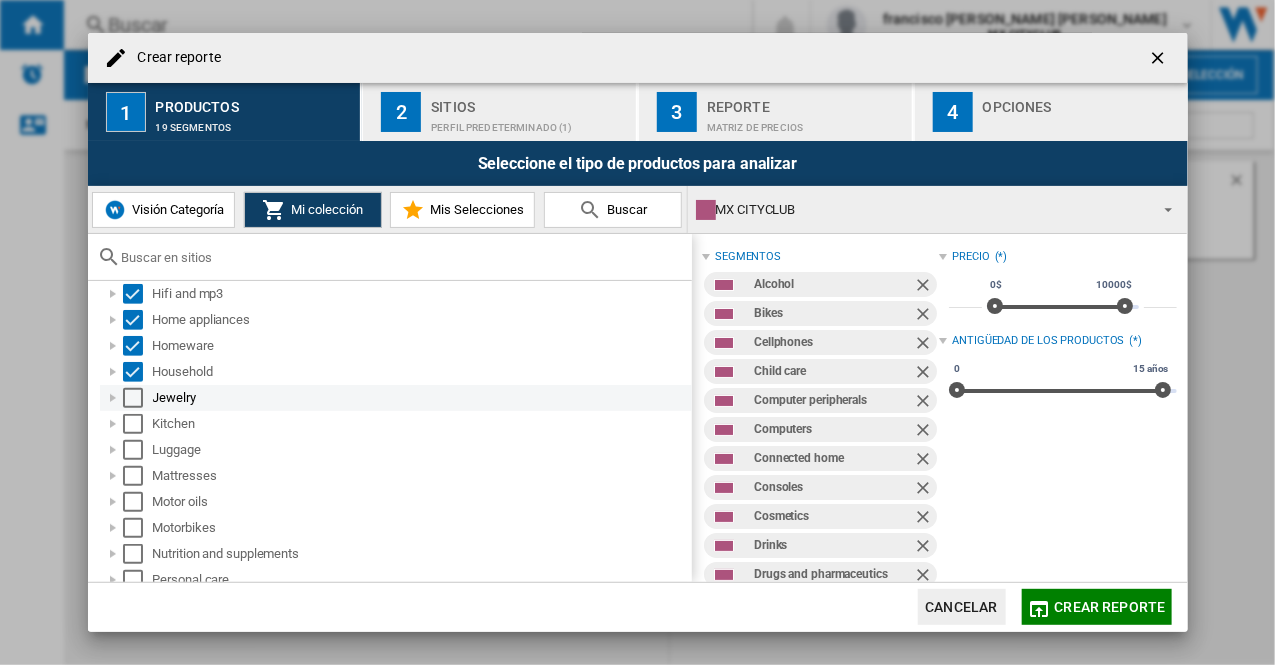 click at bounding box center (133, 398) 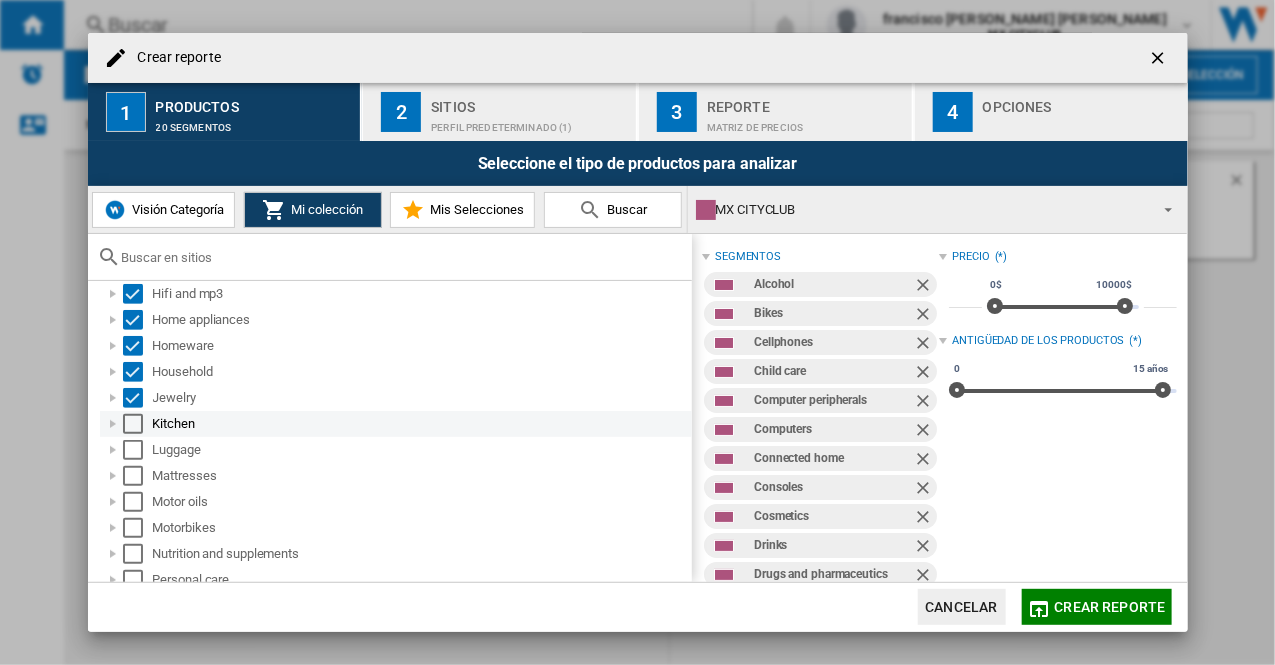 click at bounding box center (133, 424) 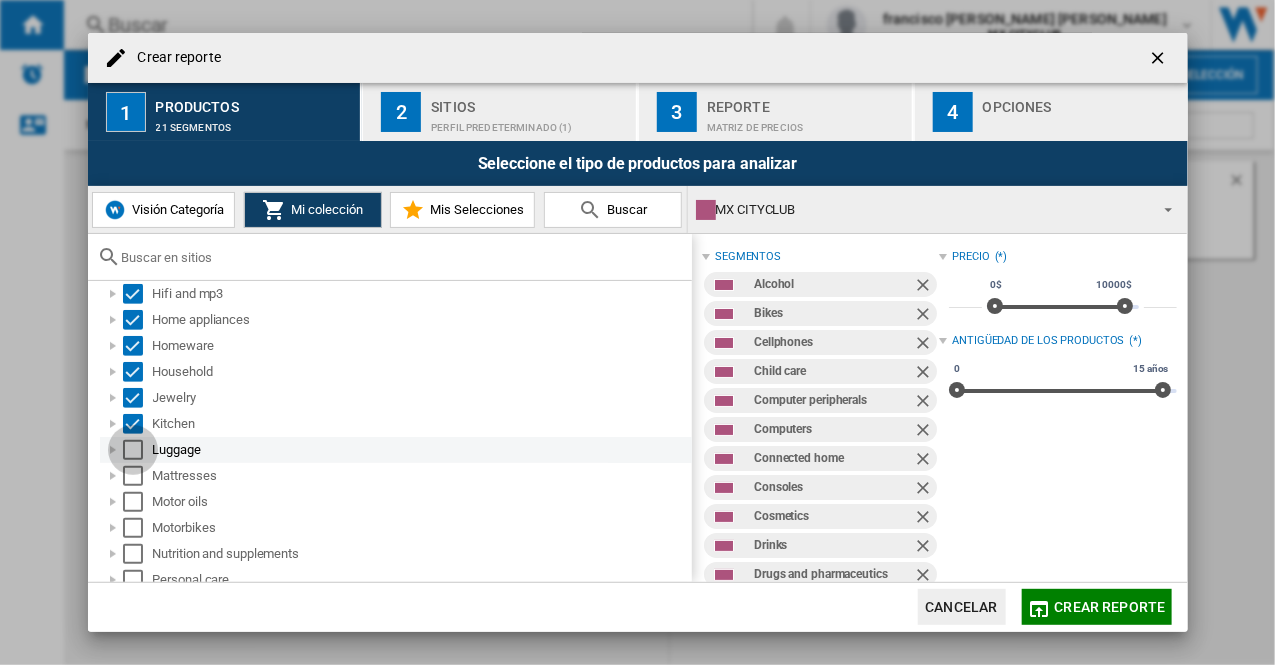 click at bounding box center (133, 450) 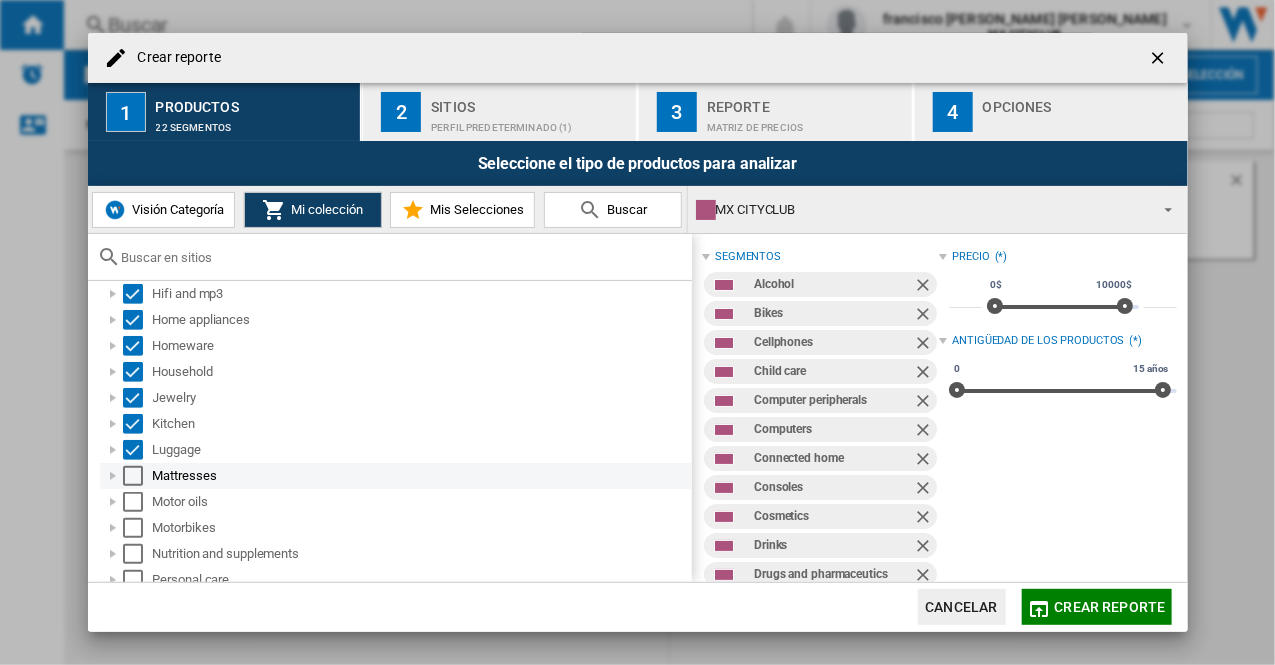 click at bounding box center [133, 476] 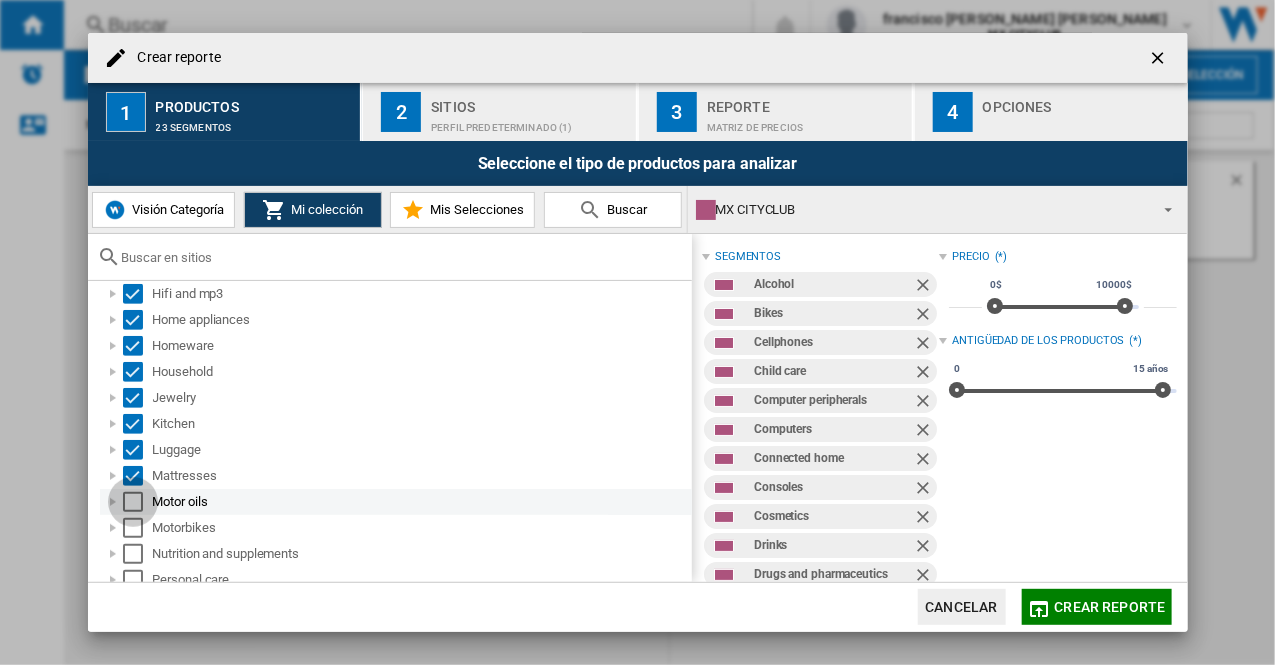 drag, startPoint x: 133, startPoint y: 503, endPoint x: 133, endPoint y: 518, distance: 15 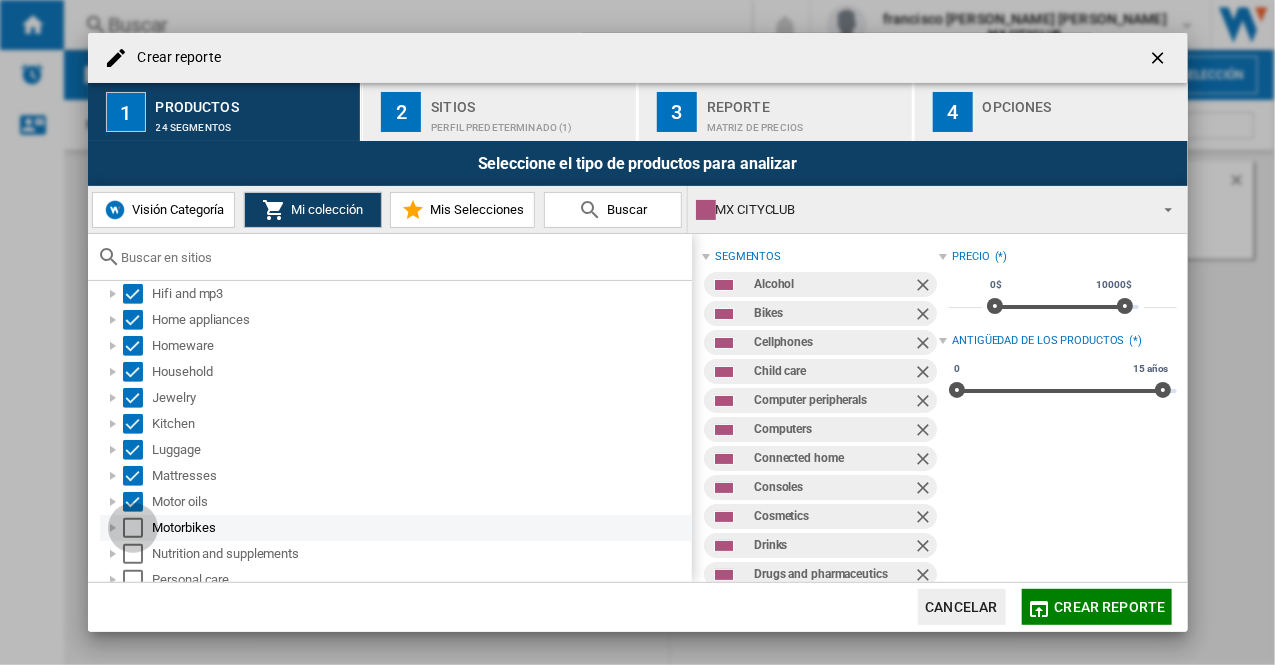 click at bounding box center [133, 528] 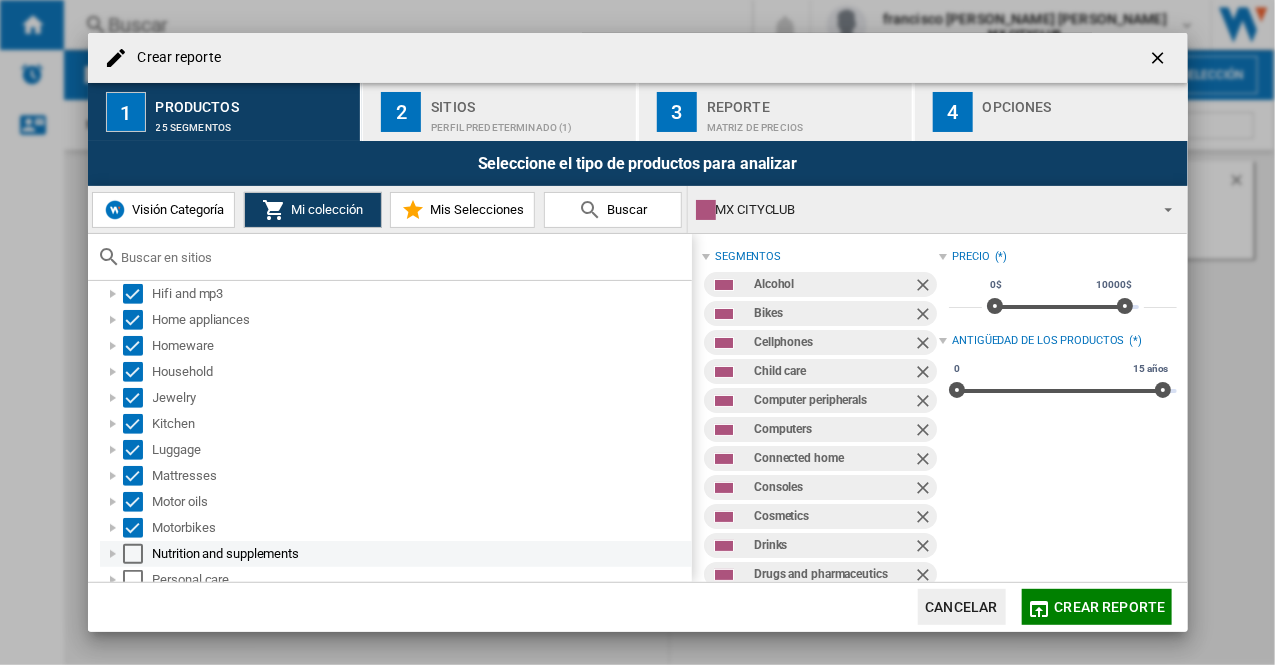 click at bounding box center [133, 554] 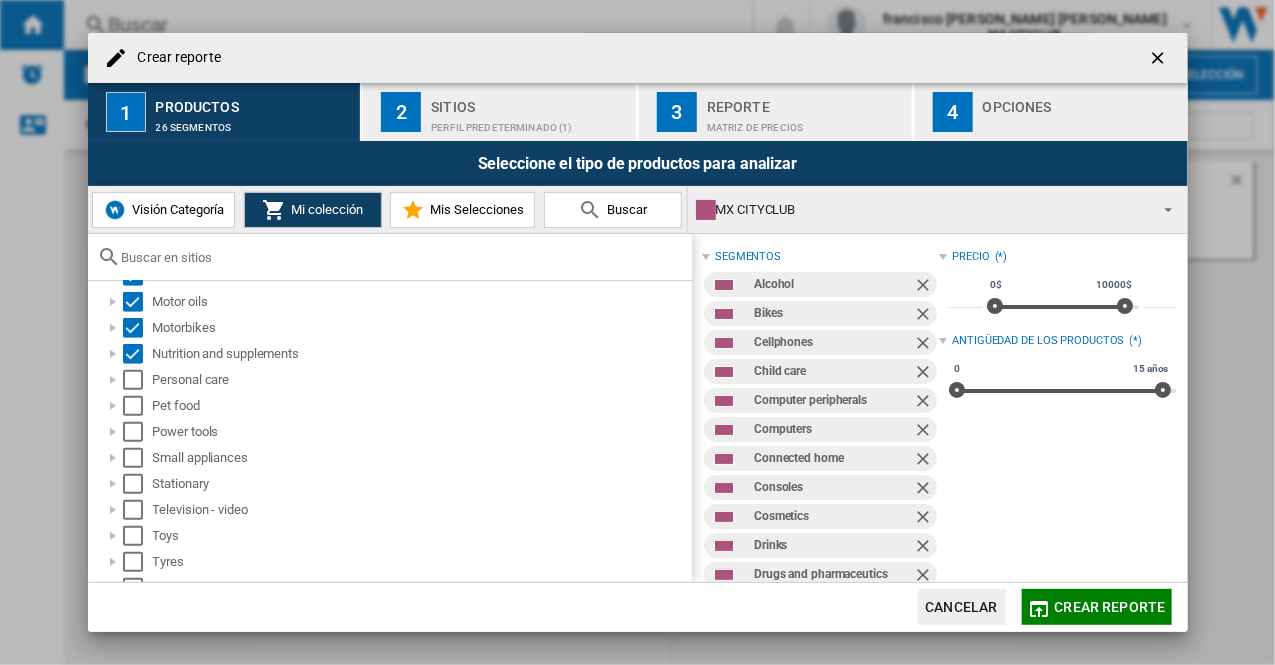 scroll, scrollTop: 618, scrollLeft: 0, axis: vertical 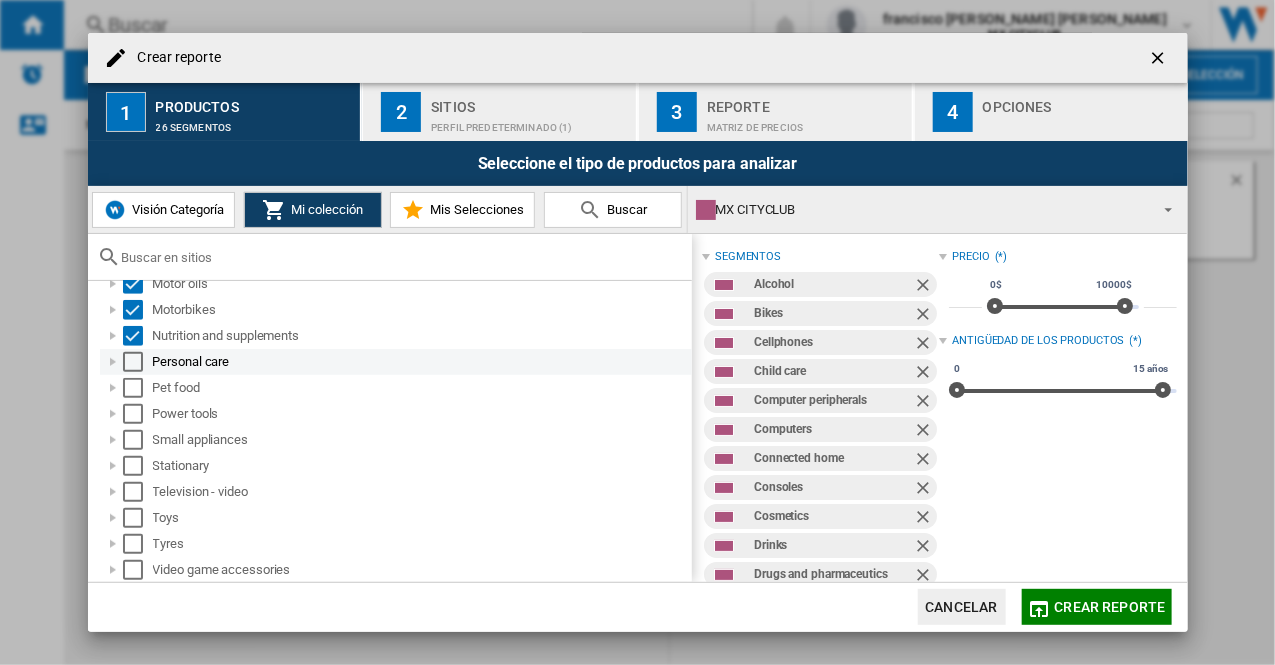 click at bounding box center (133, 362) 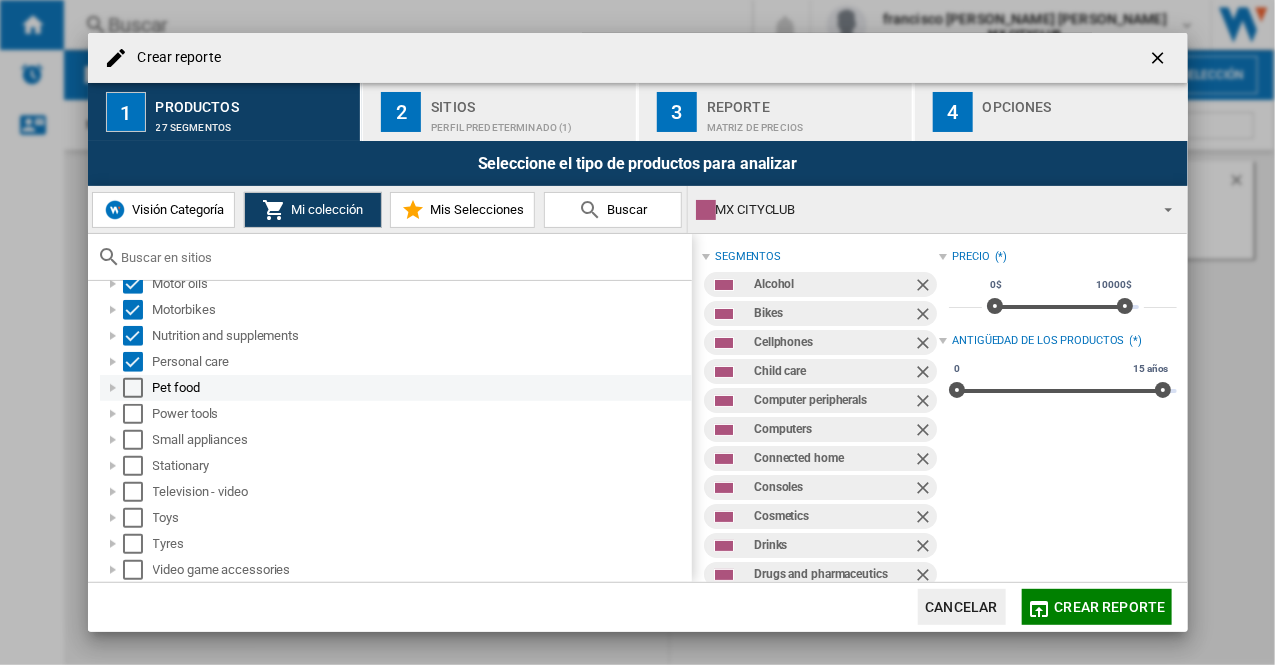 click at bounding box center [133, 388] 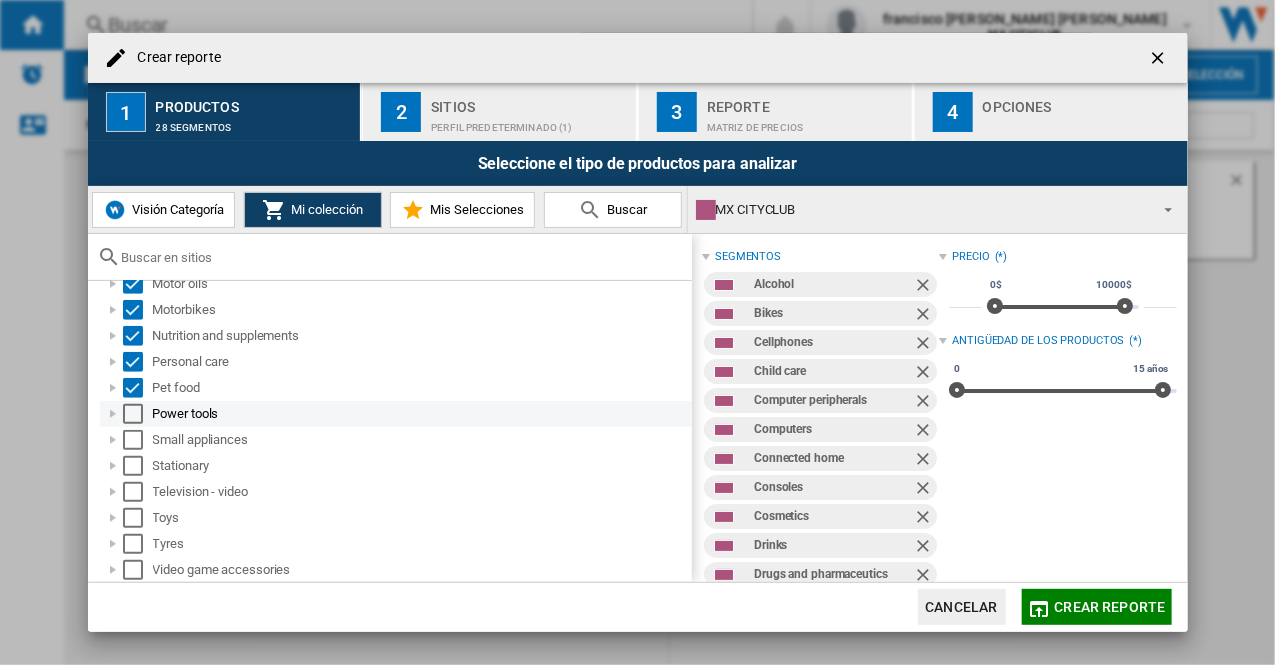 click at bounding box center [133, 414] 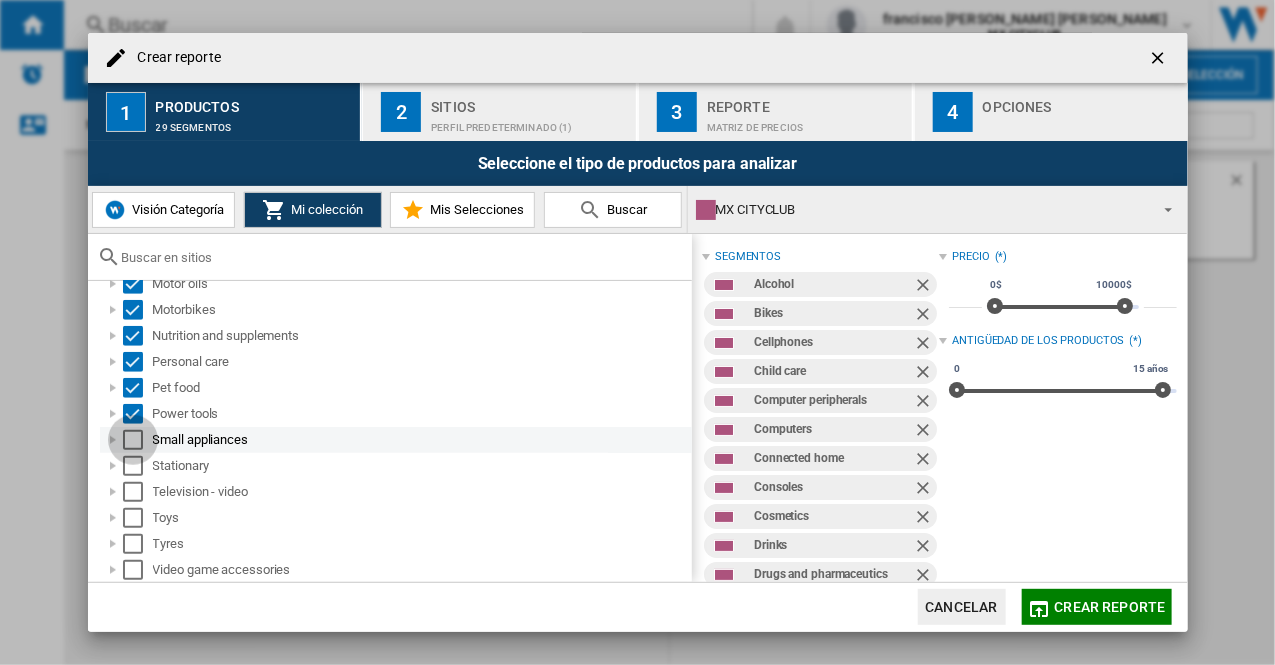 click at bounding box center (133, 440) 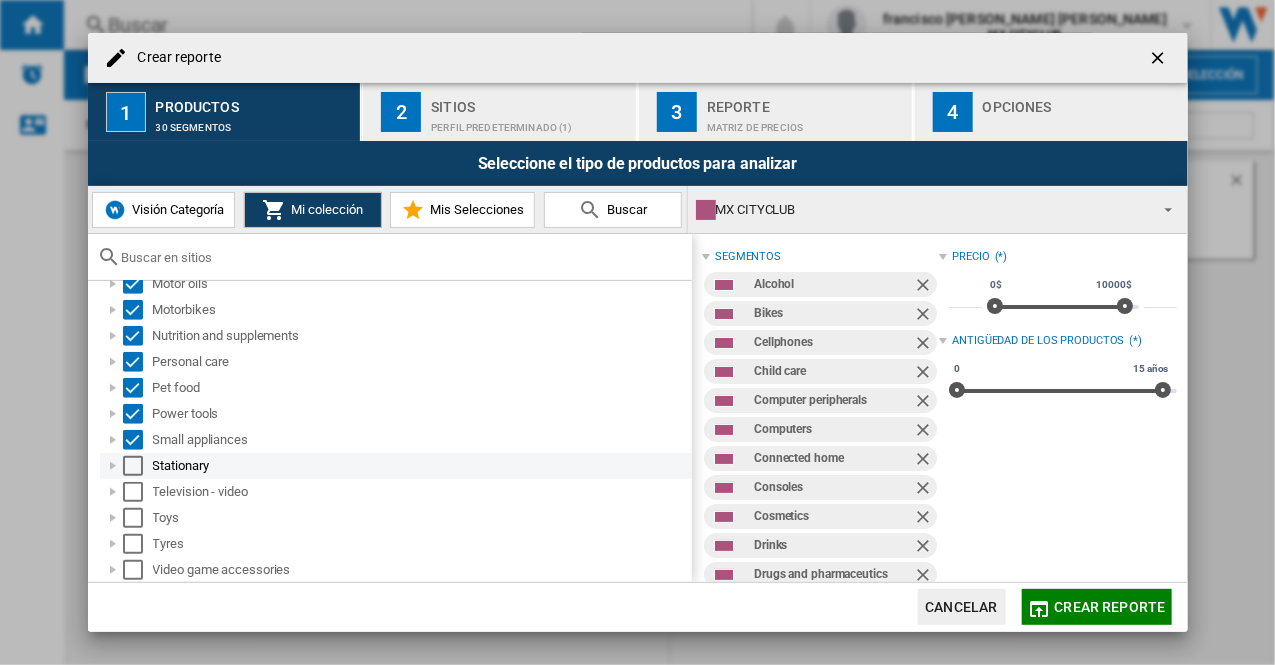 click at bounding box center (133, 466) 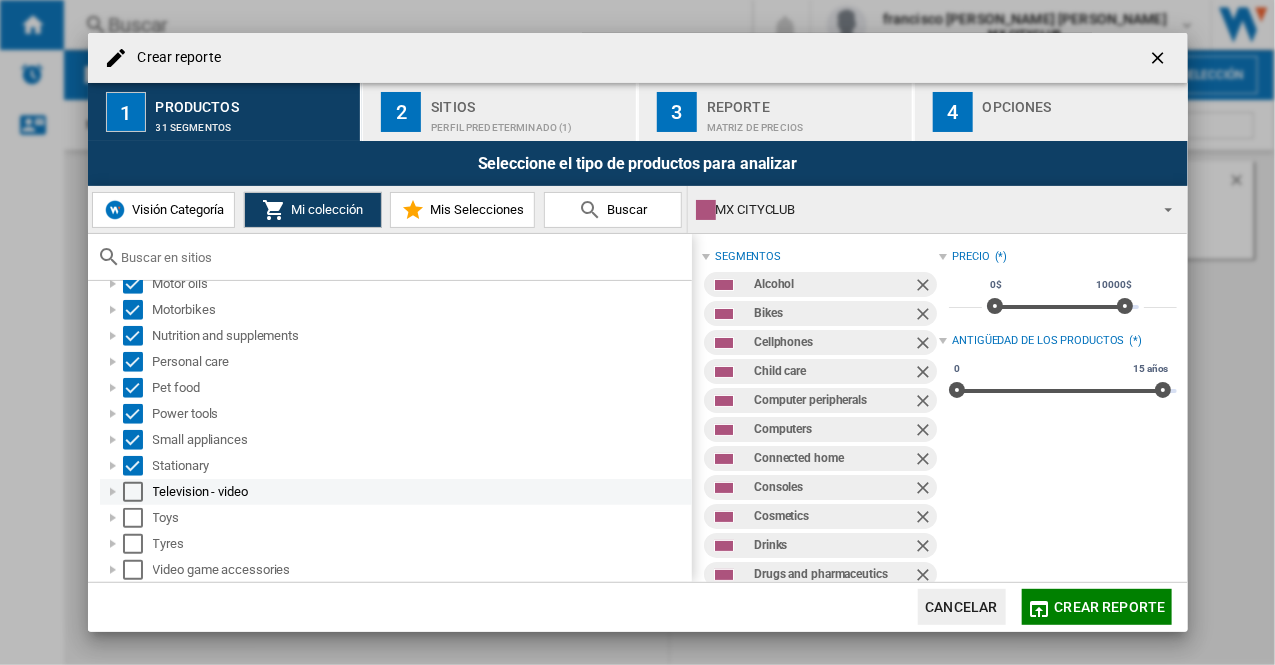click at bounding box center (133, 492) 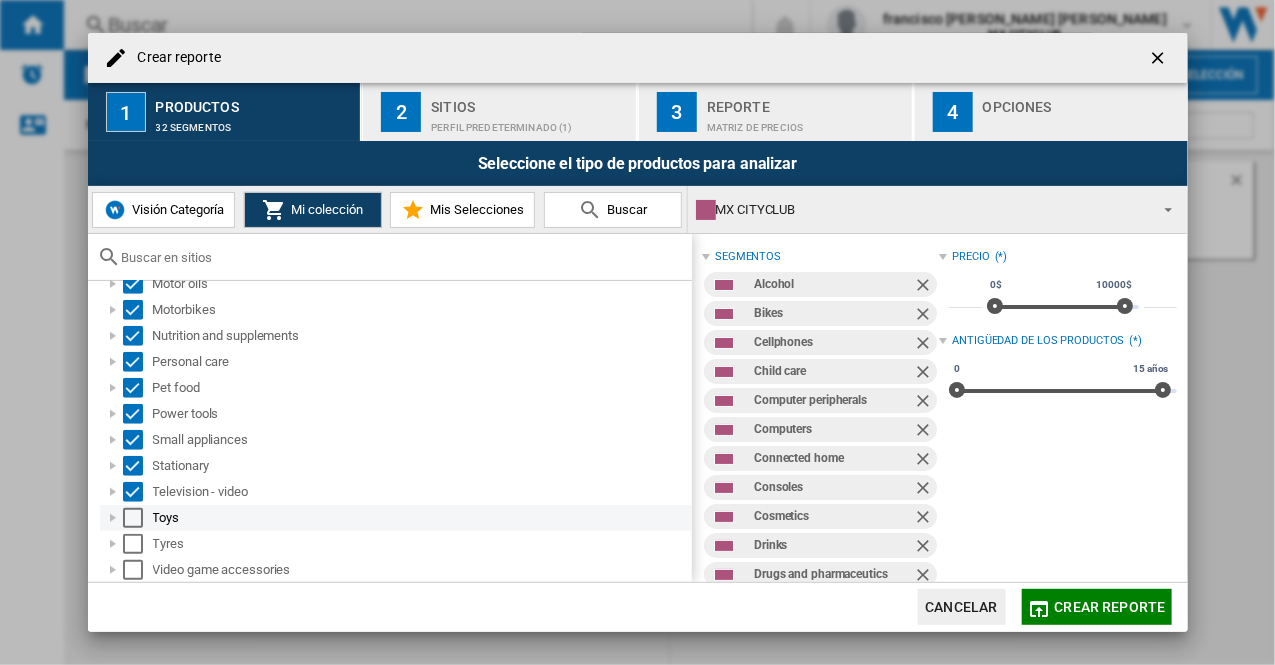 click at bounding box center [133, 518] 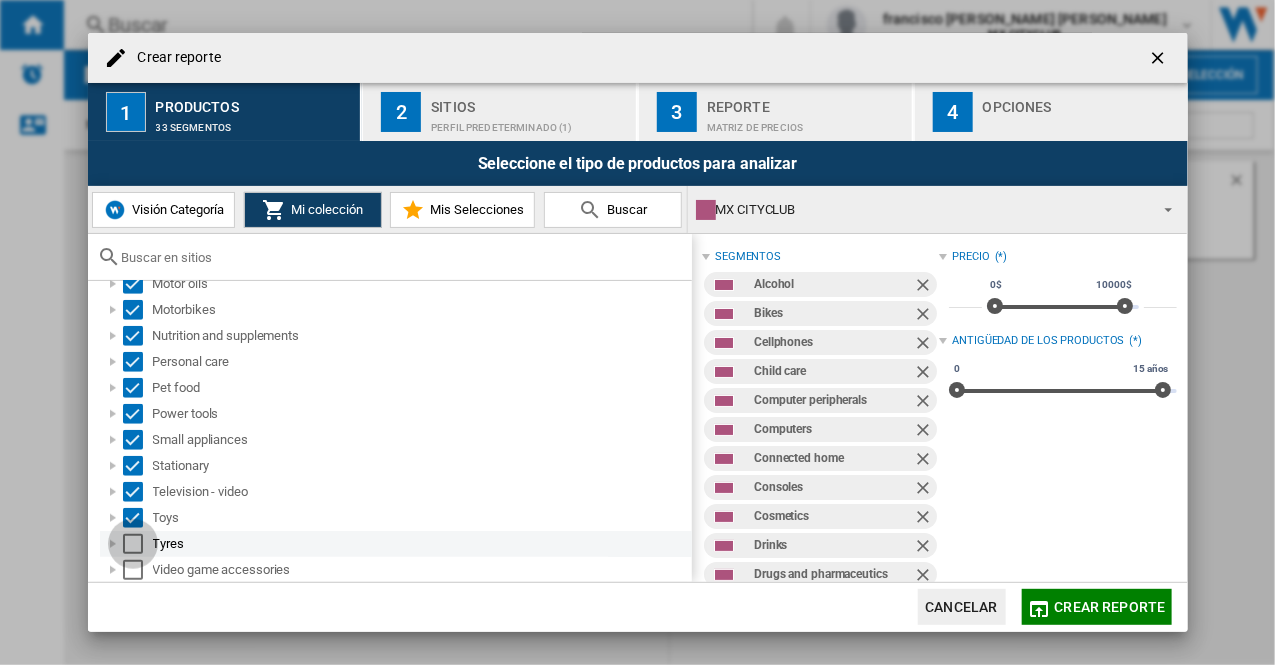 click at bounding box center (133, 544) 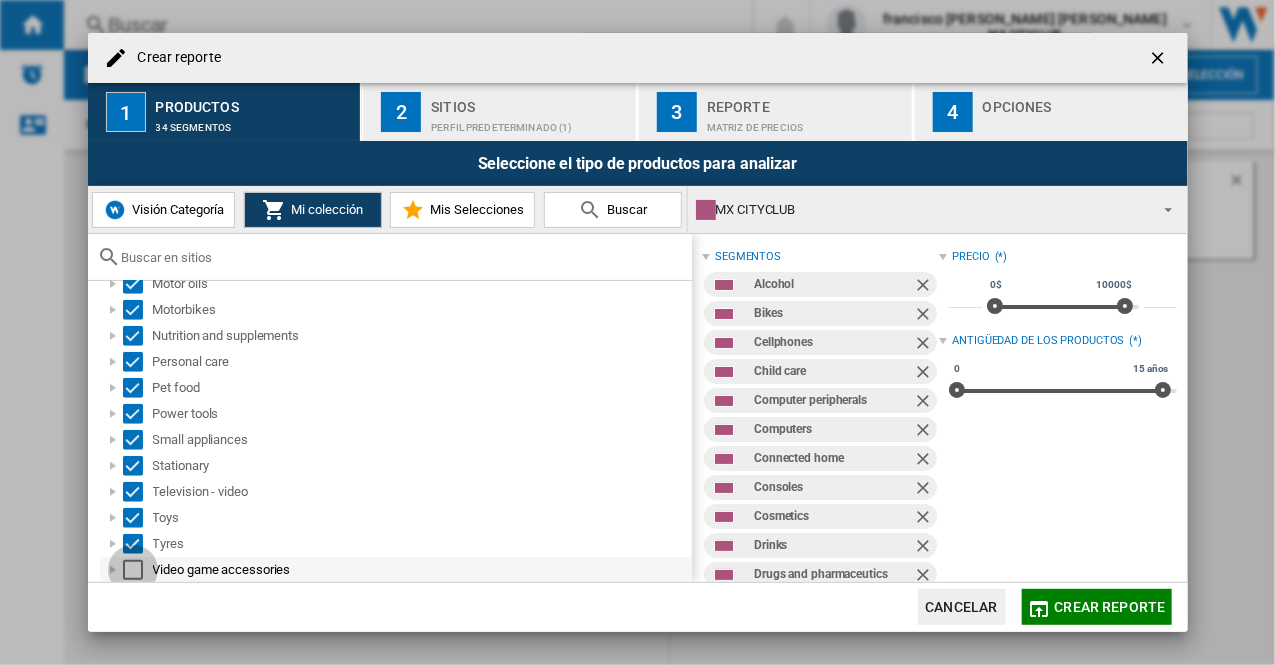 click at bounding box center [133, 570] 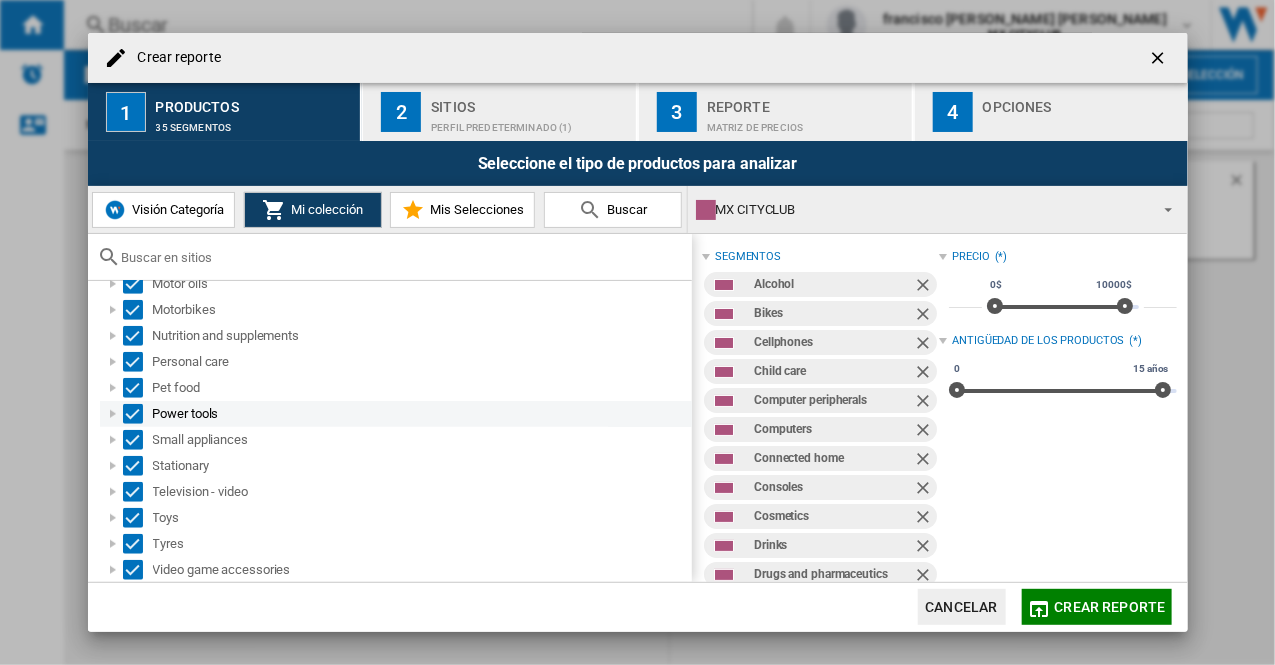 scroll, scrollTop: 630, scrollLeft: 0, axis: vertical 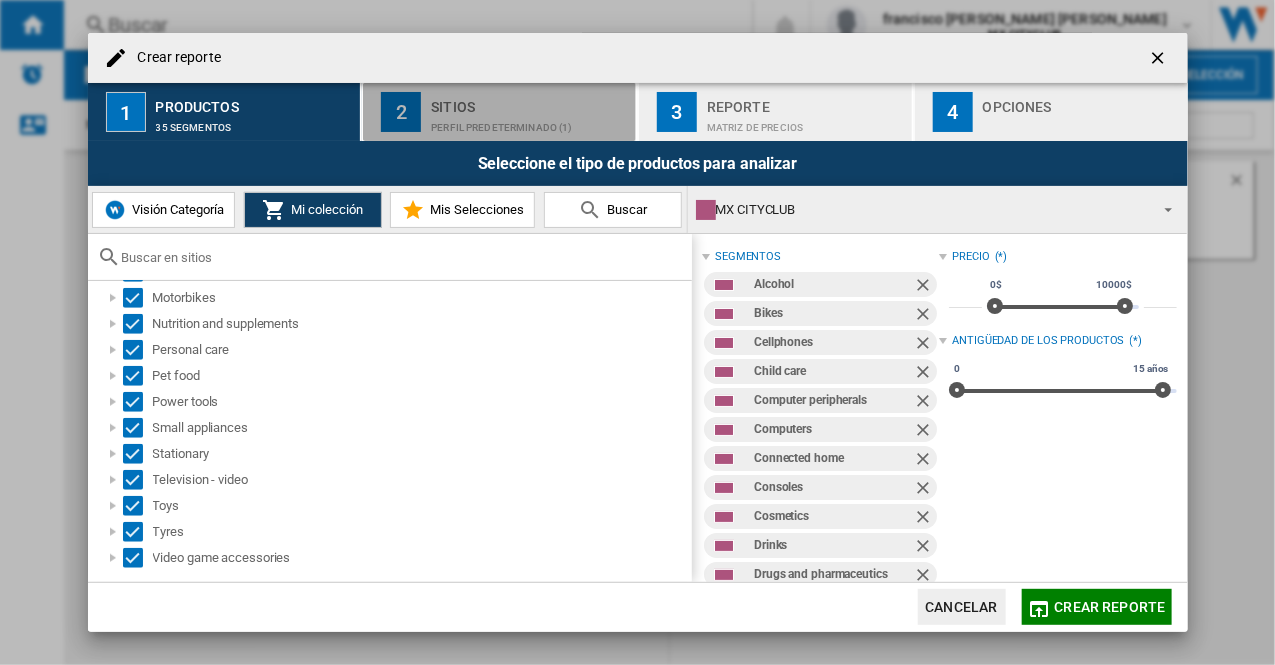 click on "2" at bounding box center [401, 112] 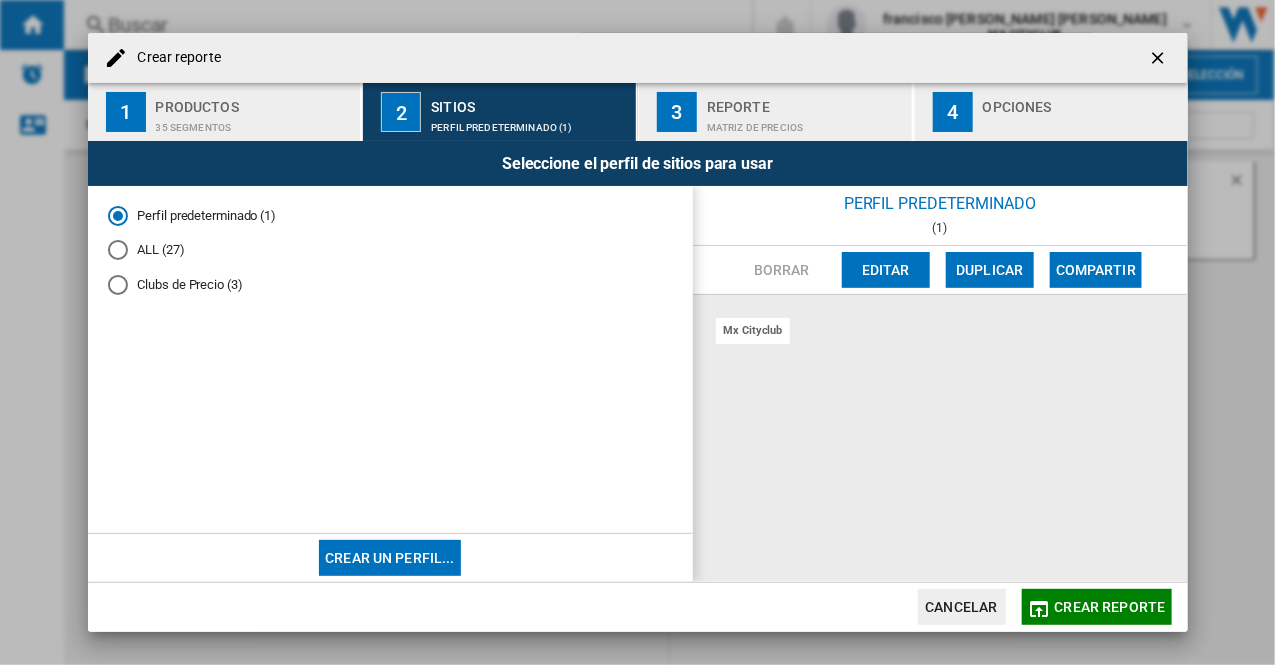 click at bounding box center [118, 250] 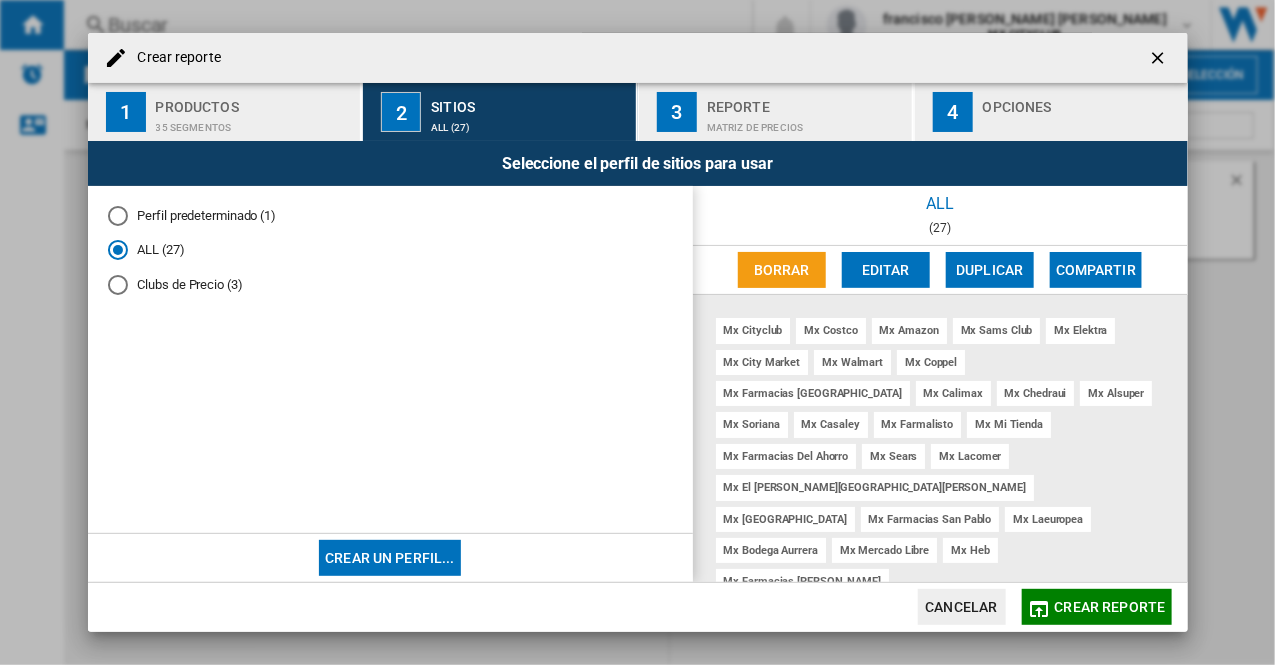 click on "3" at bounding box center (677, 112) 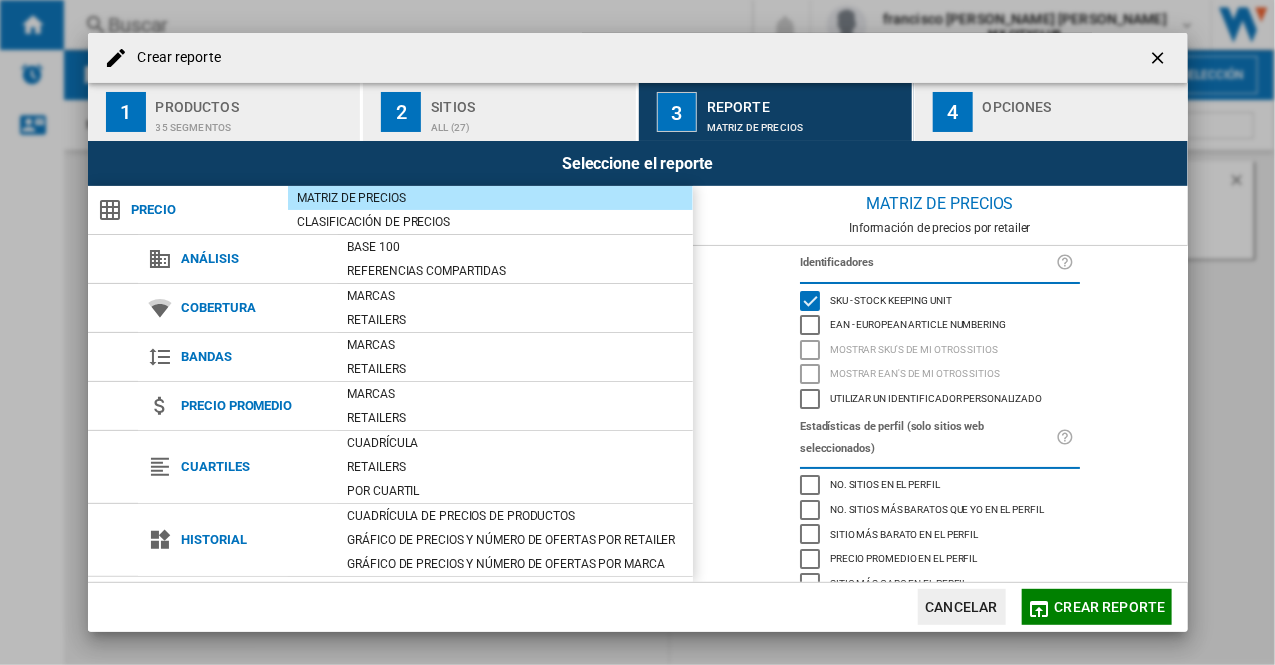 click on "4" at bounding box center [953, 112] 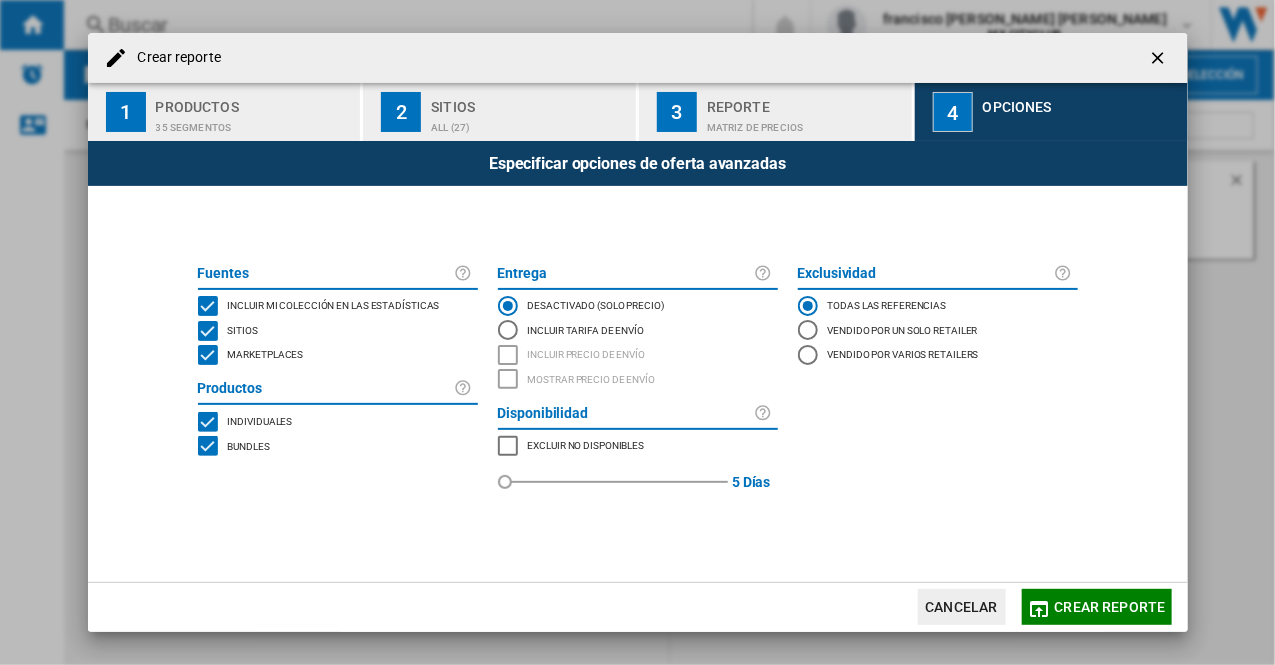 click on "Crear reporte" 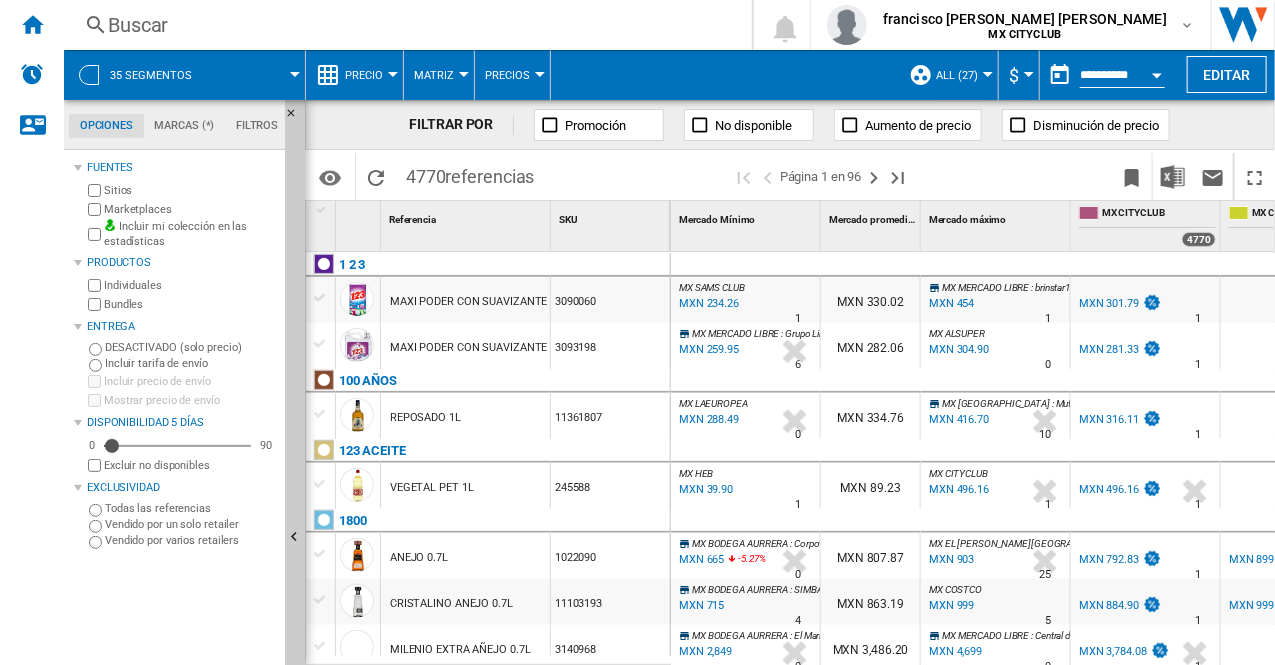 click on "$" at bounding box center (1019, 75) 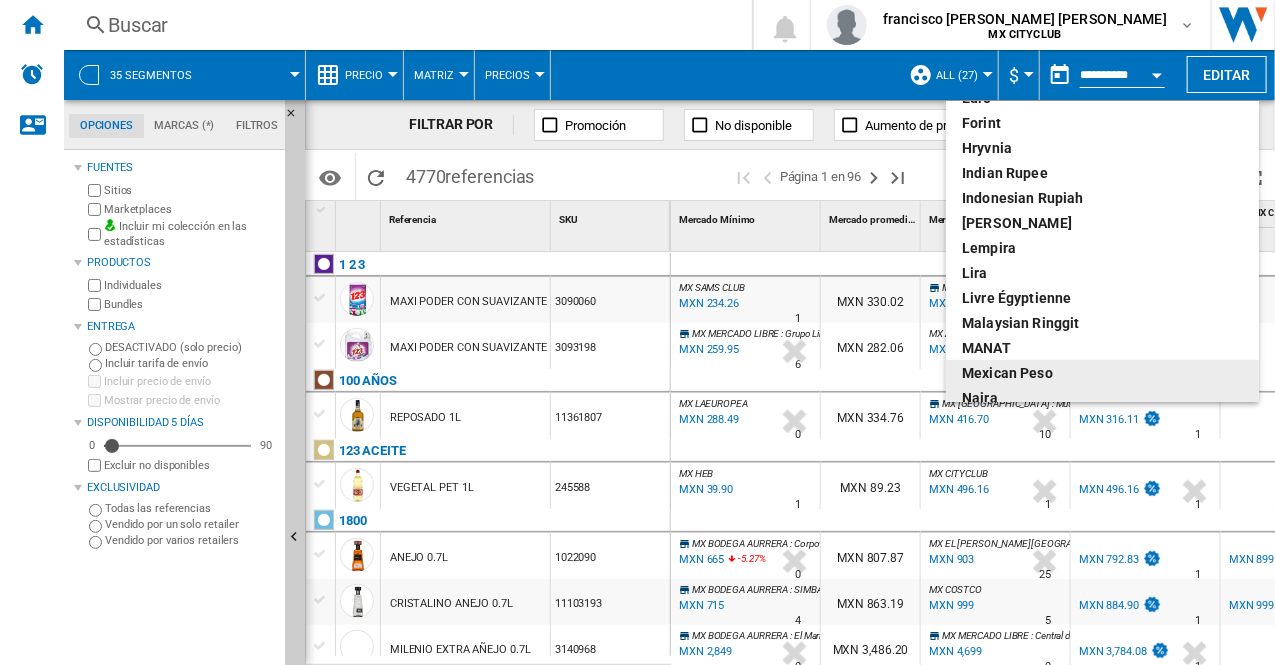 scroll, scrollTop: 408, scrollLeft: 0, axis: vertical 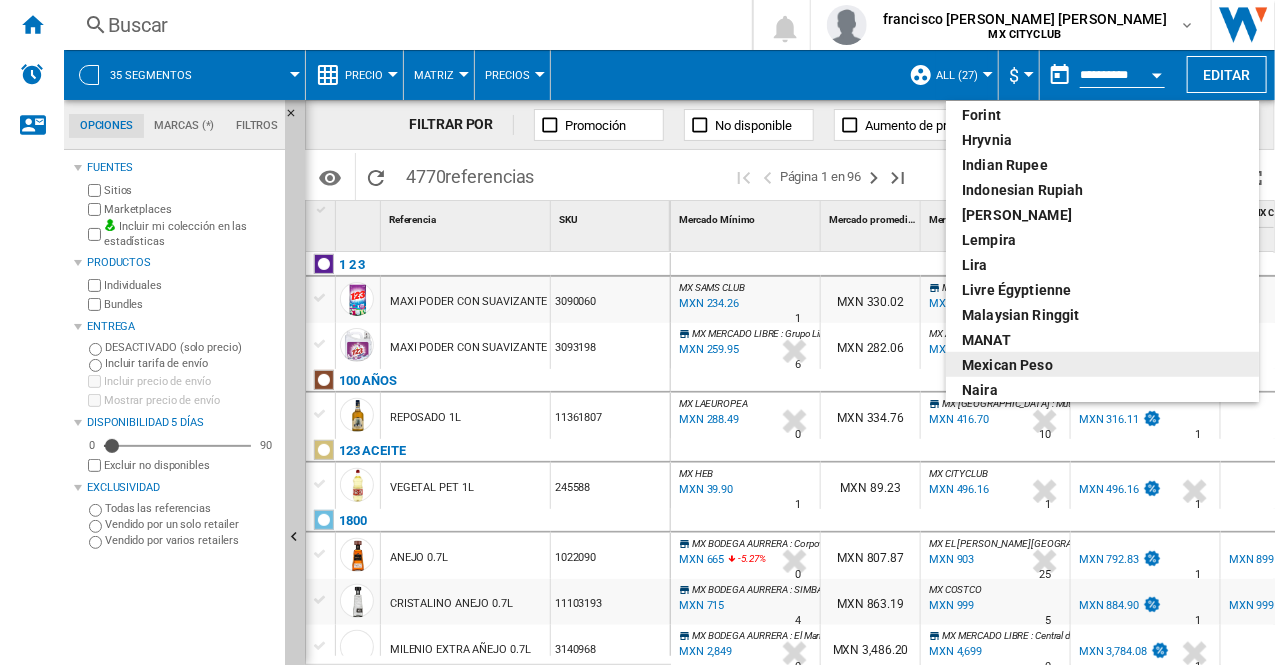 click on "Mexican peso" at bounding box center (1102, 365) 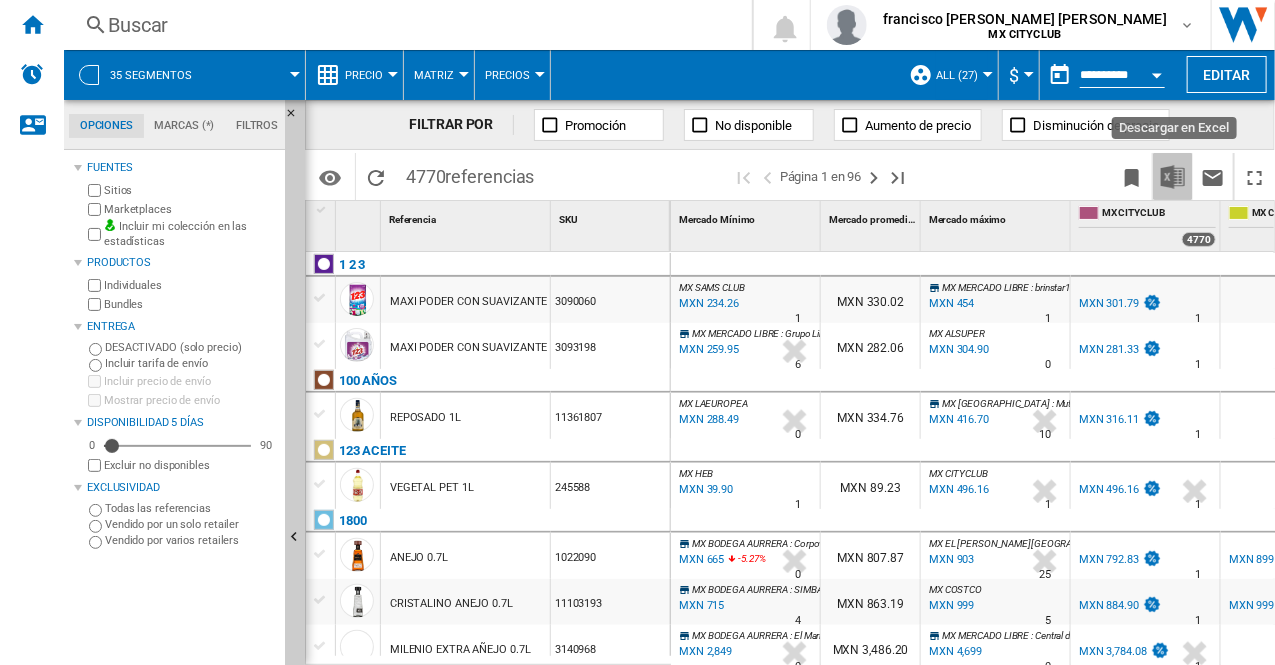 click at bounding box center [1173, 177] 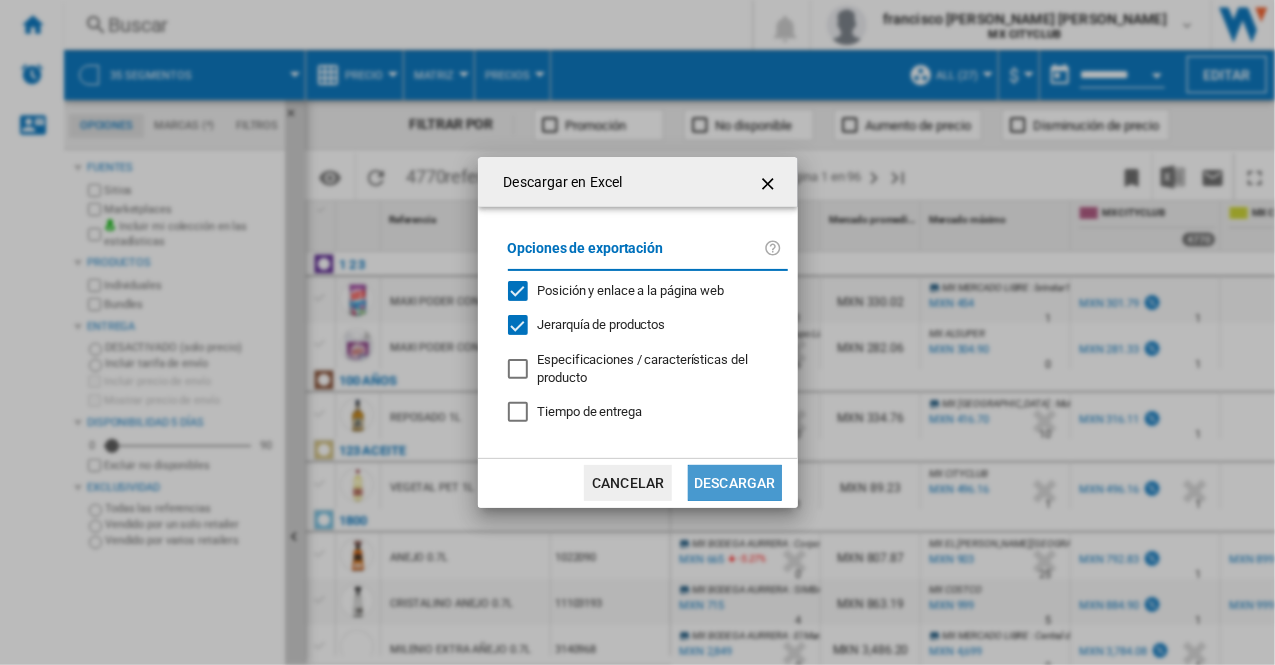 click on "Descargar" 